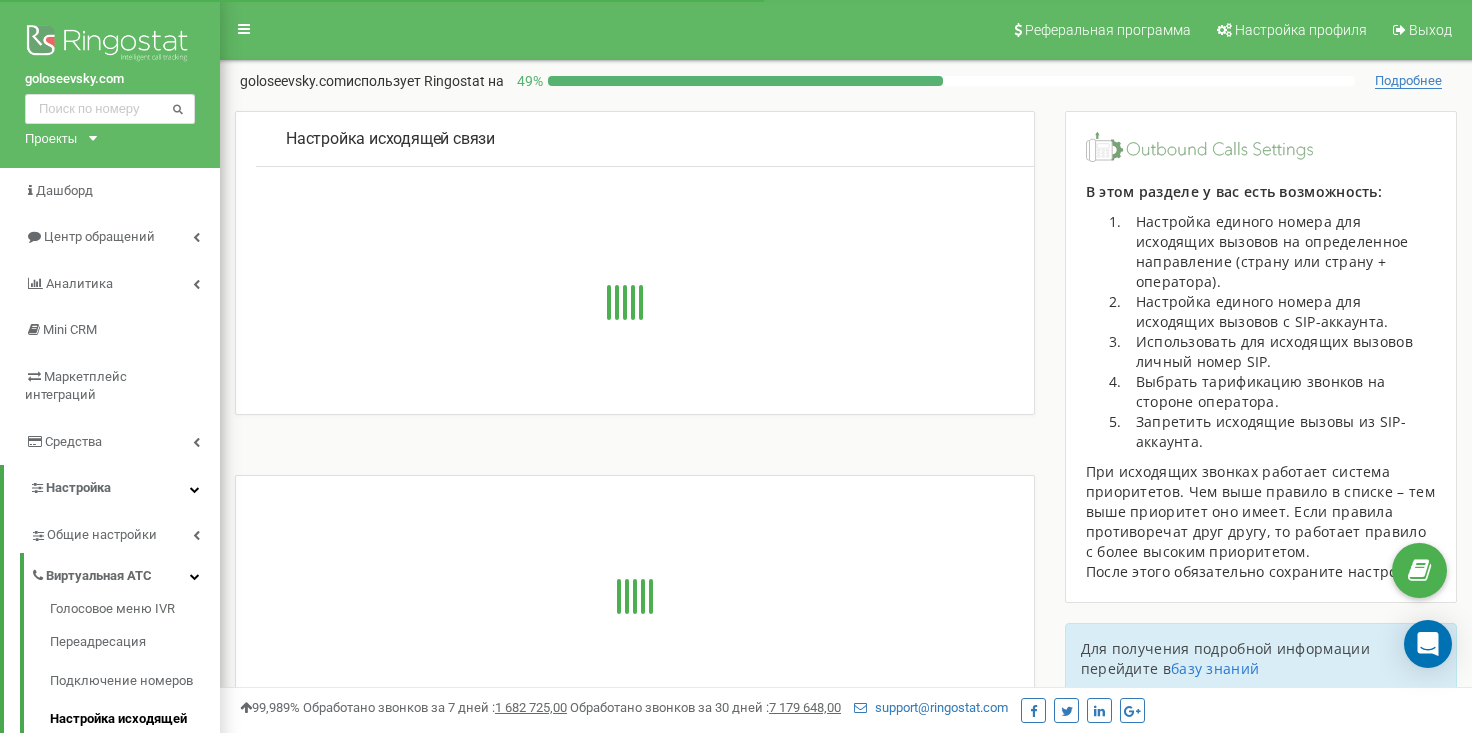 scroll, scrollTop: 0, scrollLeft: 0, axis: both 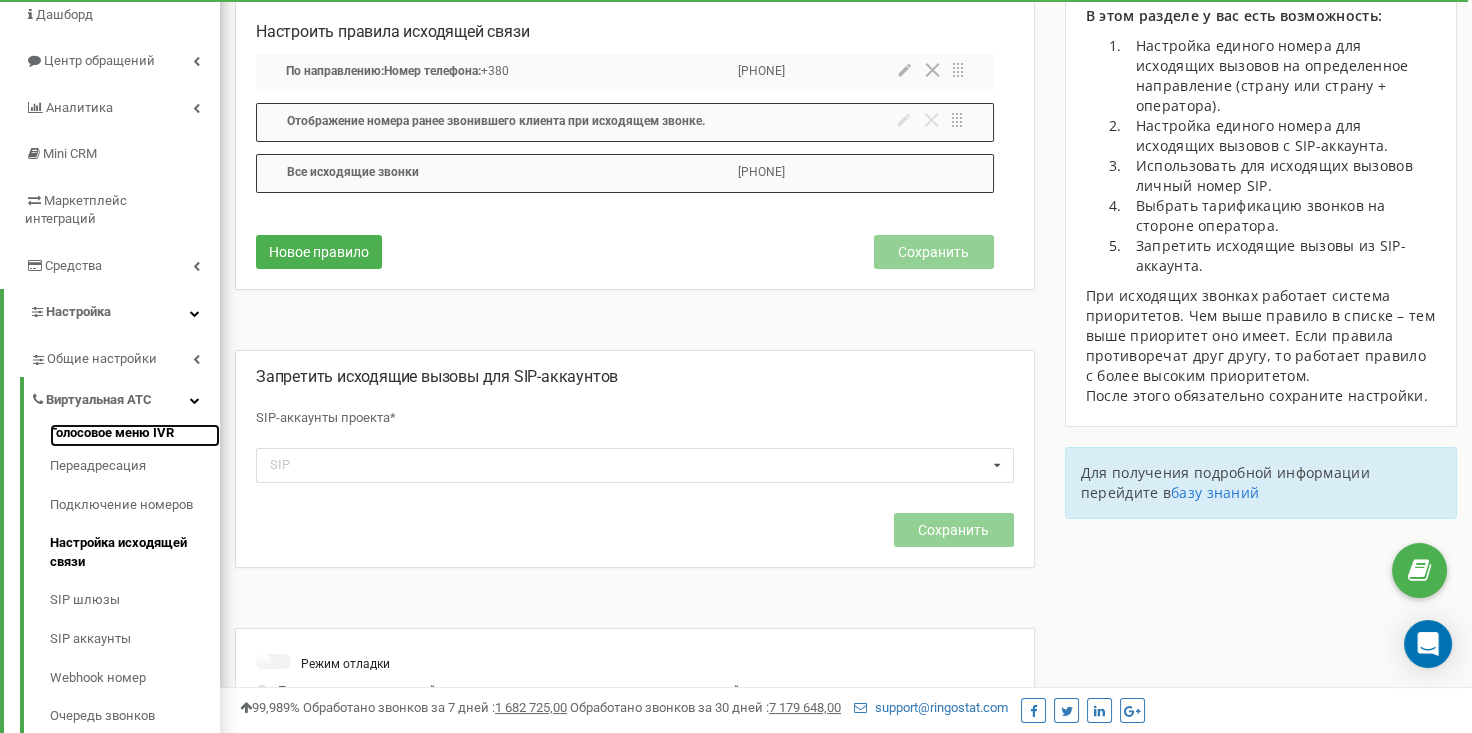 click on "Голосовое меню IVR" at bounding box center [112, 432] 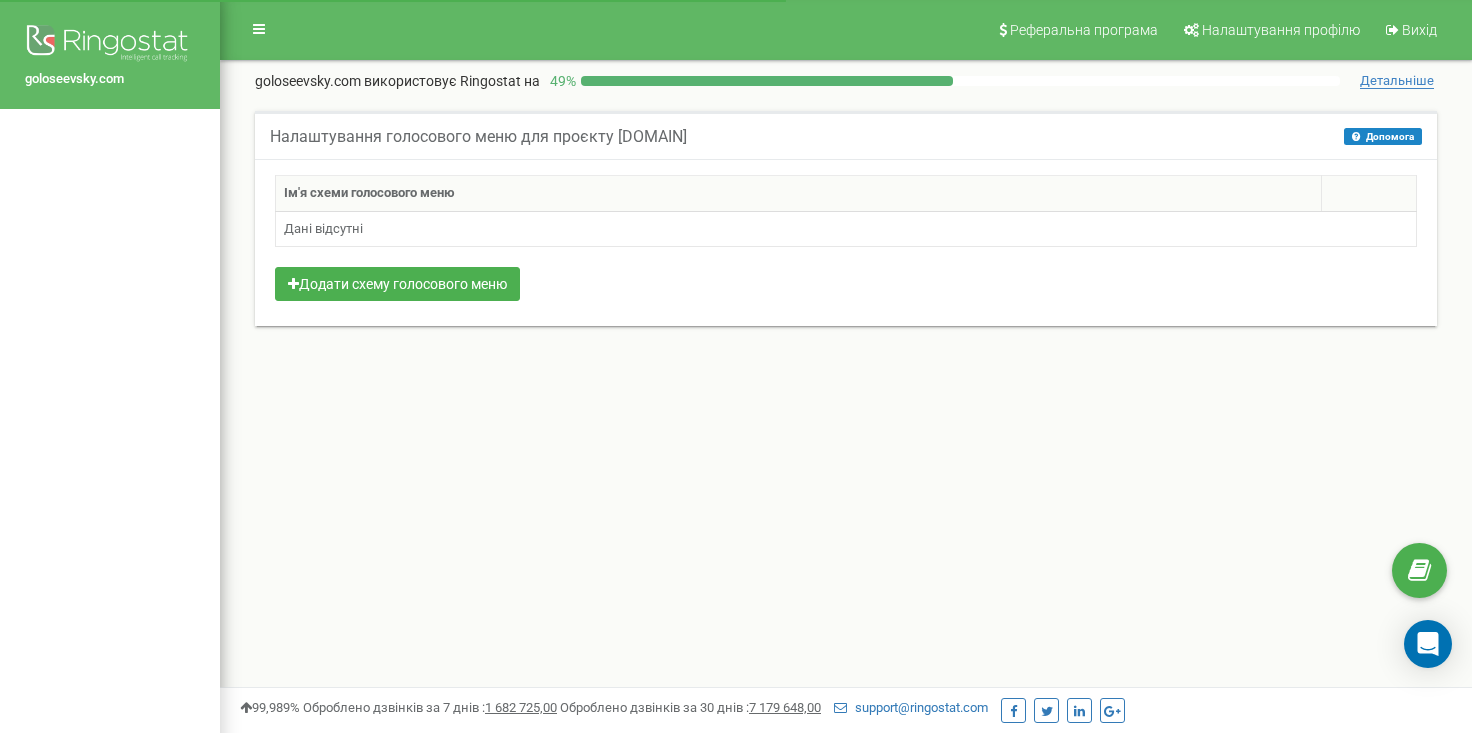 scroll, scrollTop: 0, scrollLeft: 0, axis: both 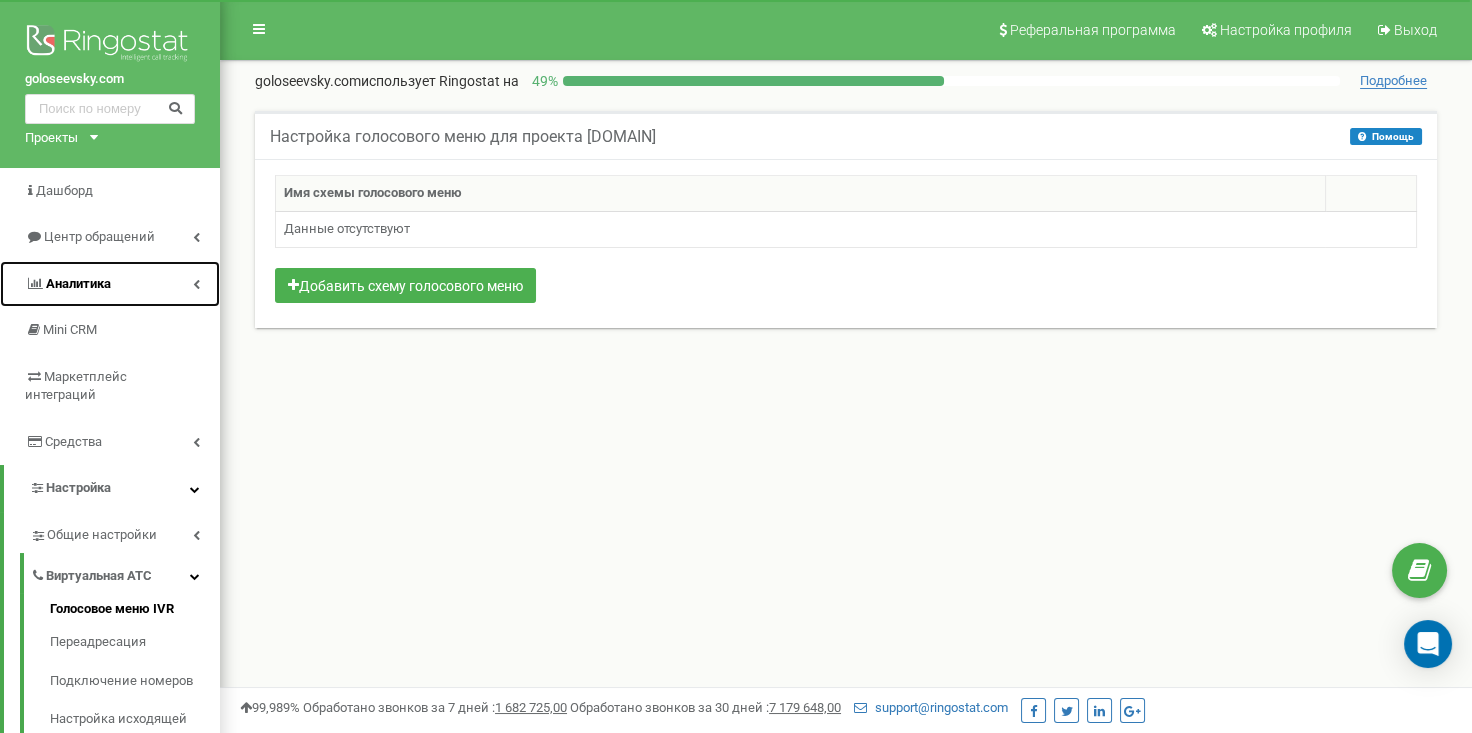 click on "Аналитика" at bounding box center (78, 283) 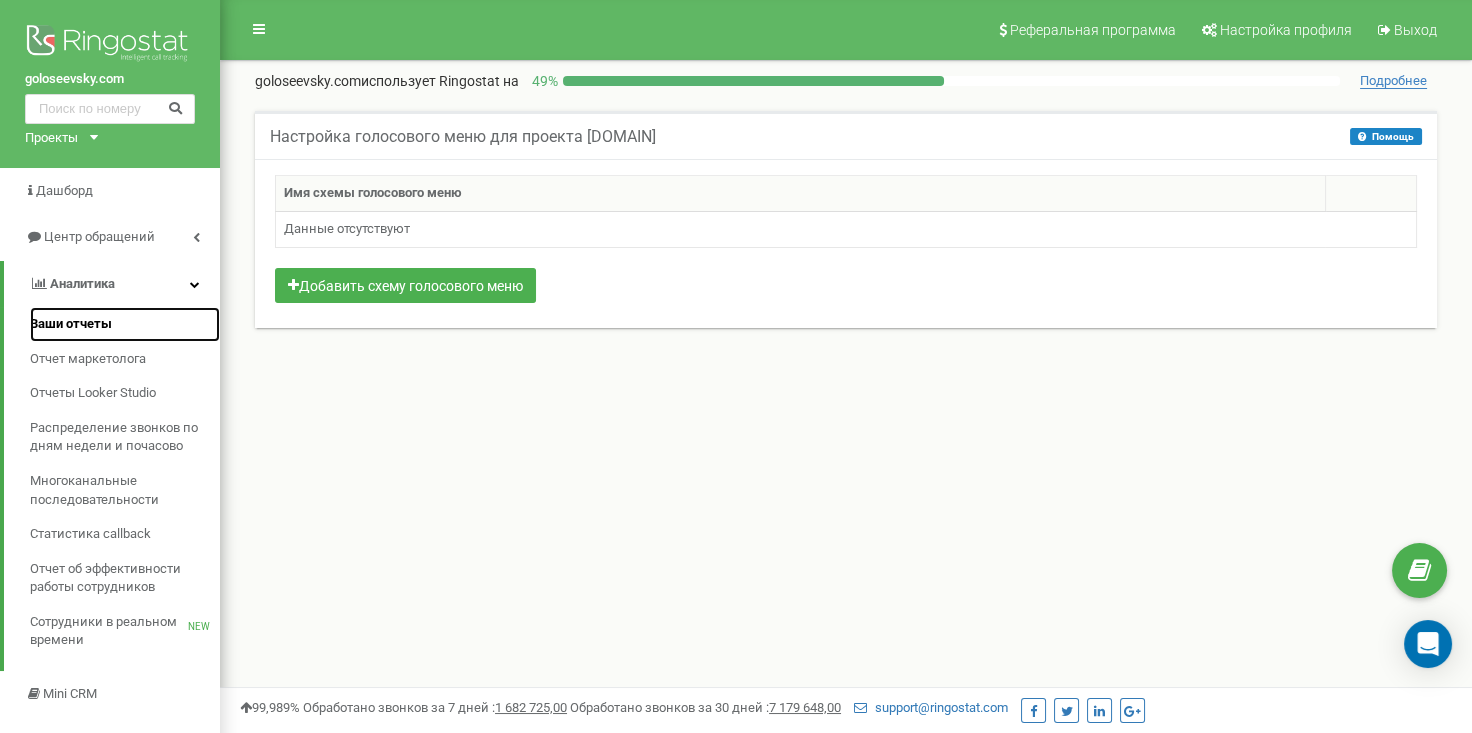 click on "Ваши отчеты" at bounding box center (71, 324) 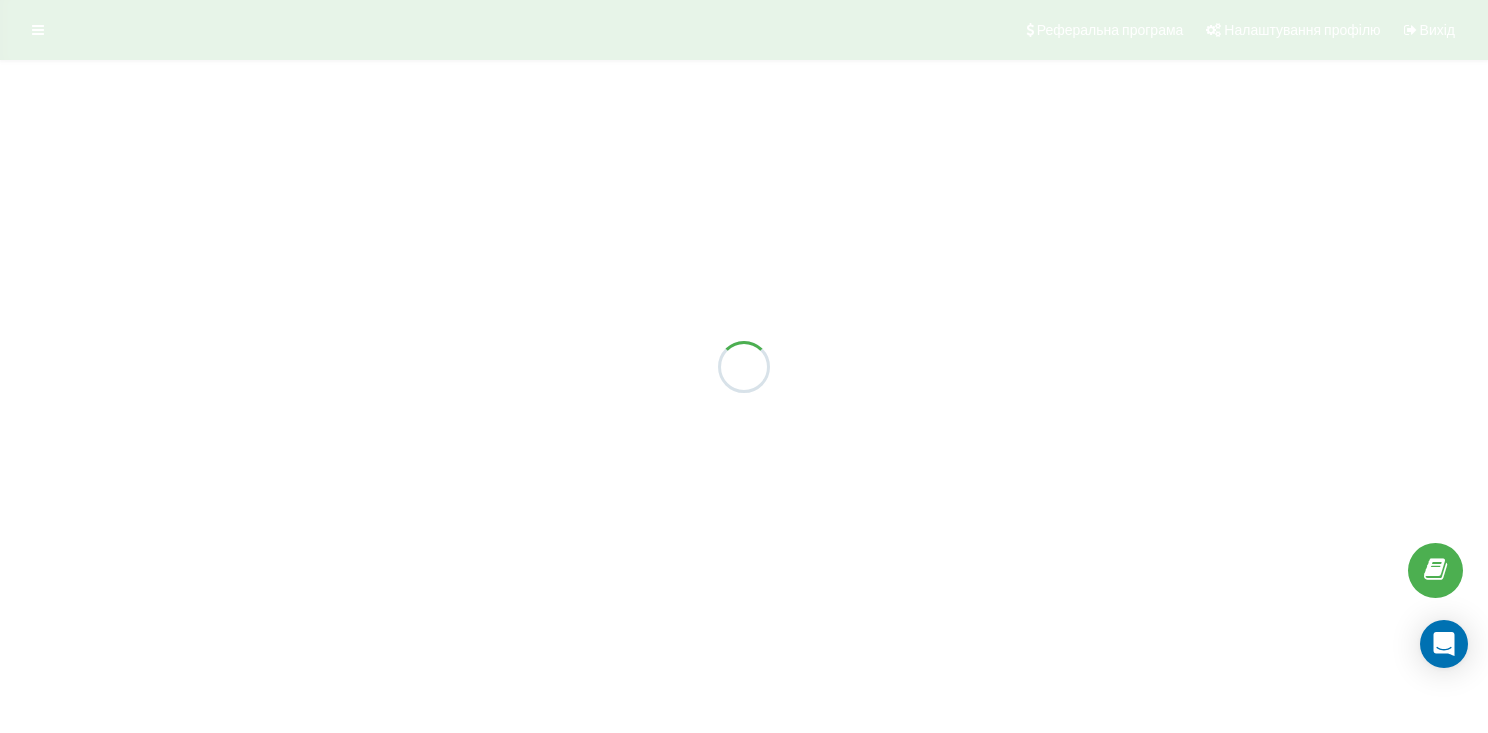 scroll, scrollTop: 0, scrollLeft: 0, axis: both 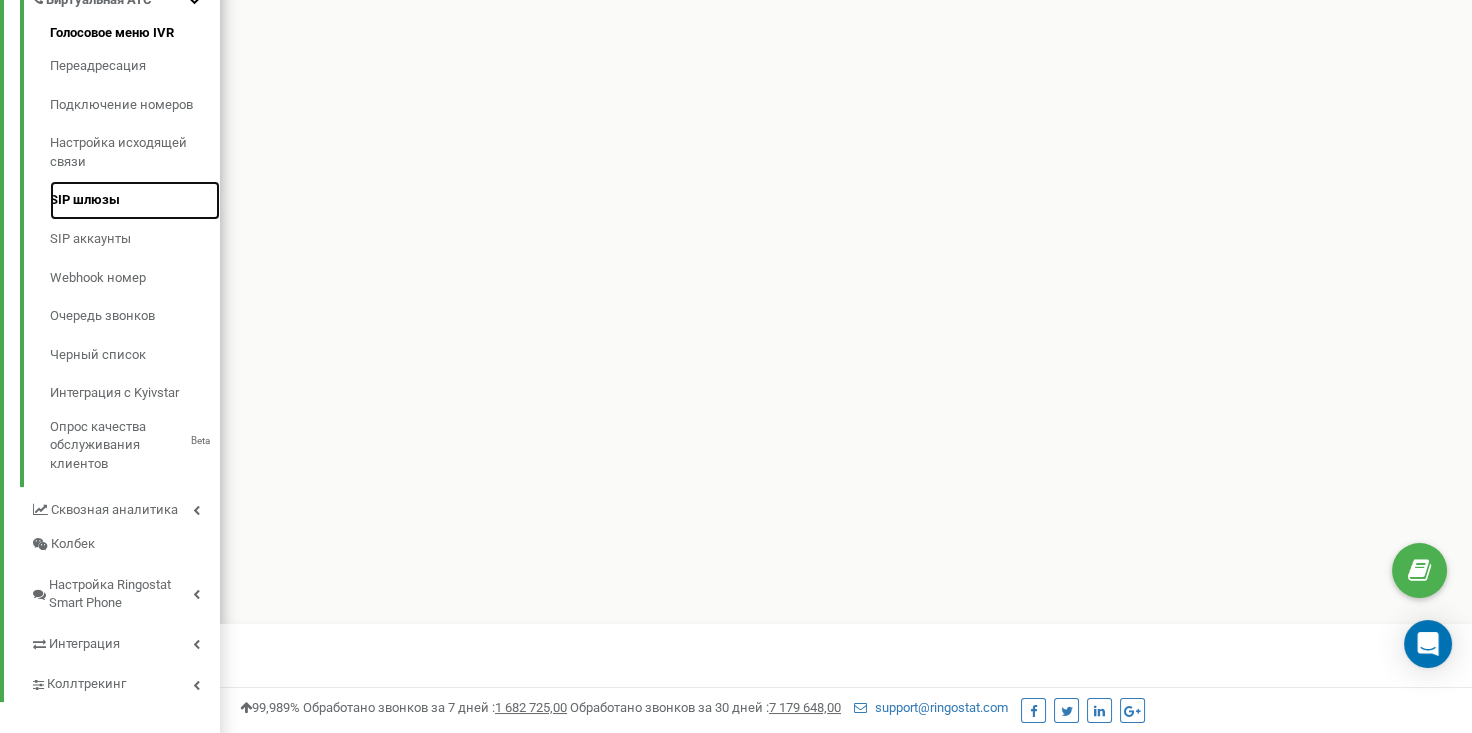 click on "SIP шлюзы" at bounding box center [85, 199] 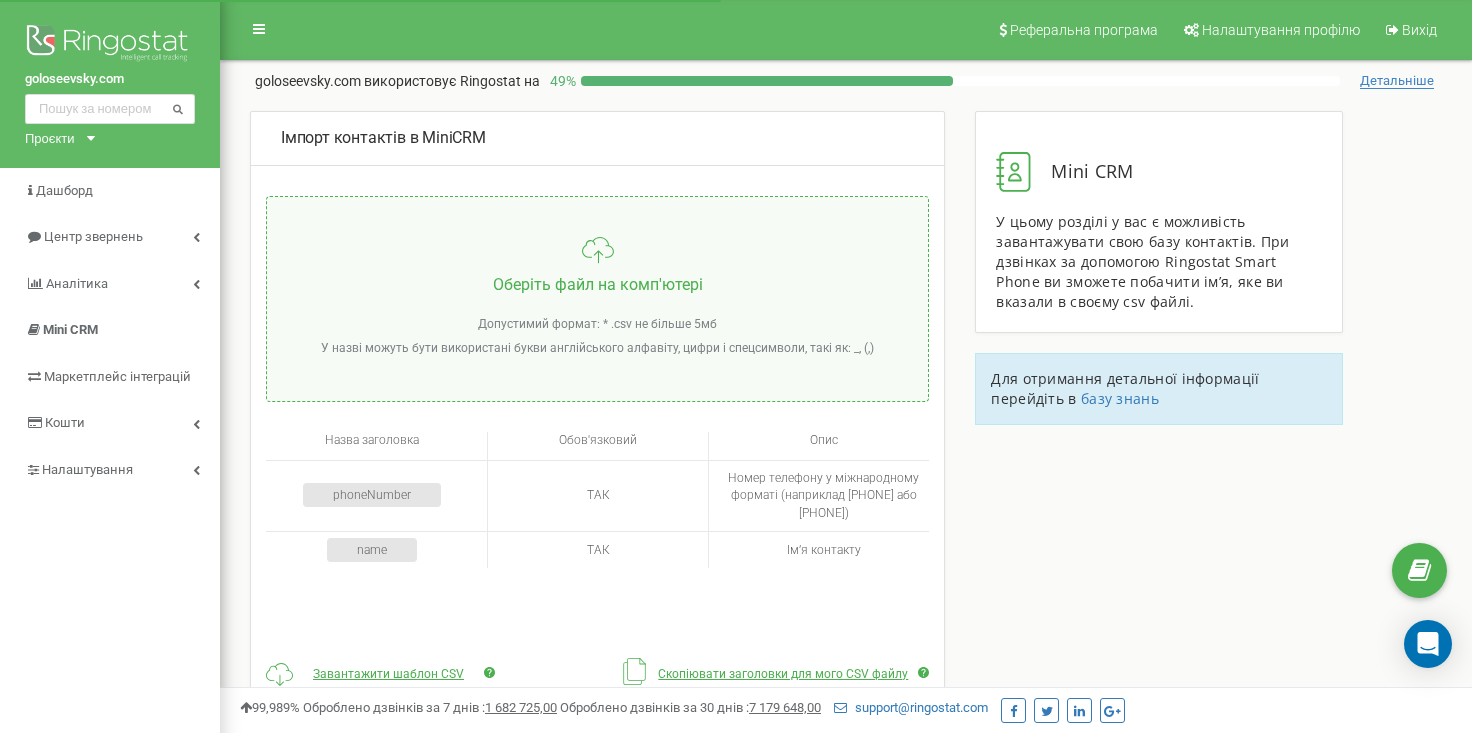 scroll, scrollTop: 0, scrollLeft: 0, axis: both 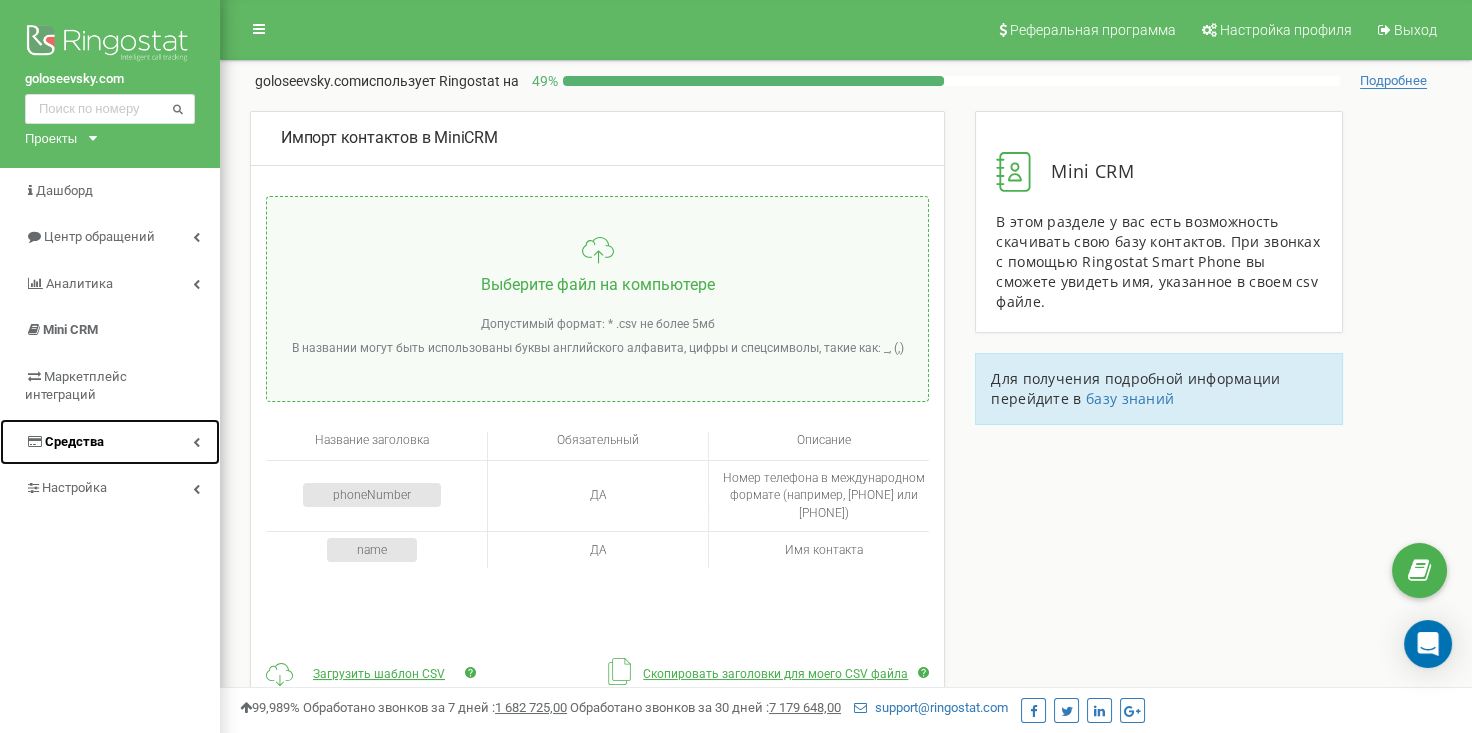 click on "Средства" at bounding box center (74, 441) 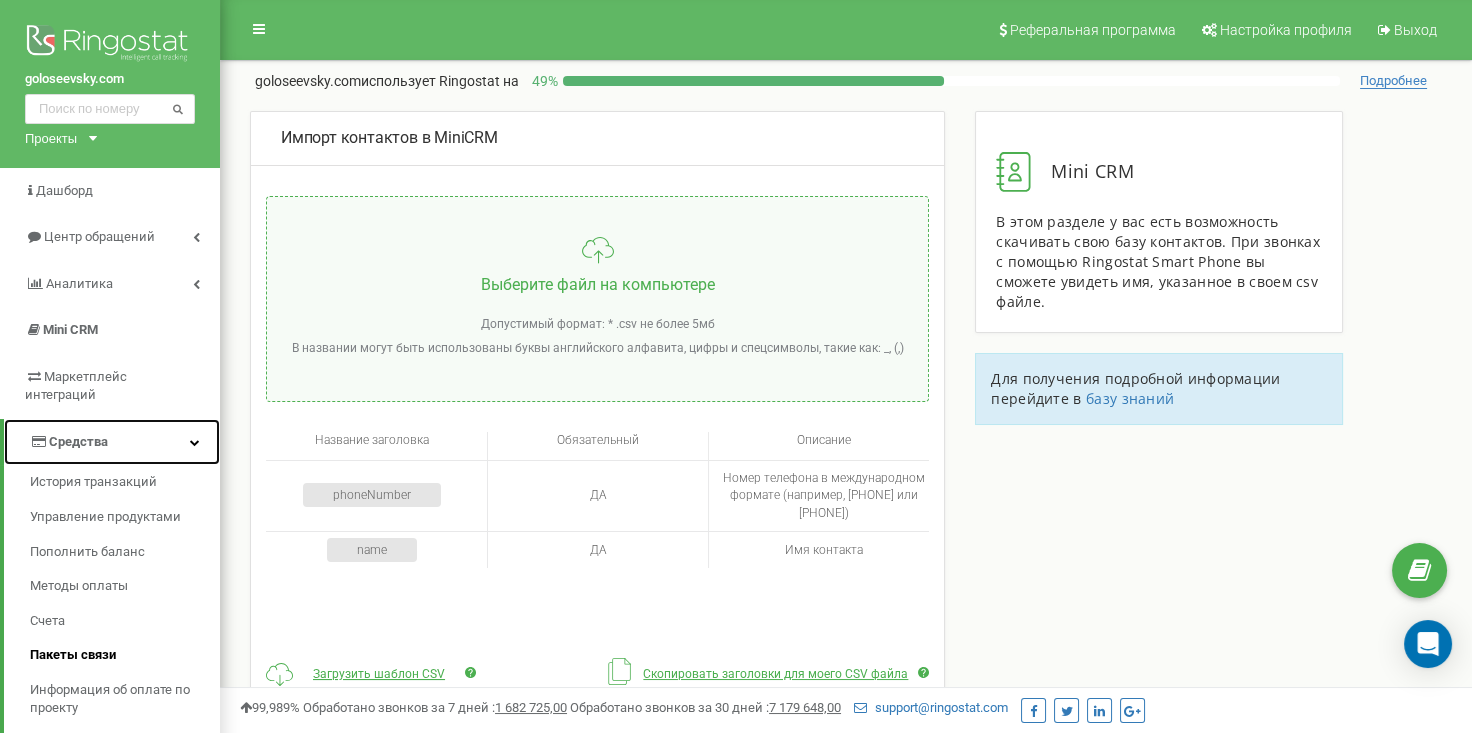 scroll, scrollTop: 100, scrollLeft: 0, axis: vertical 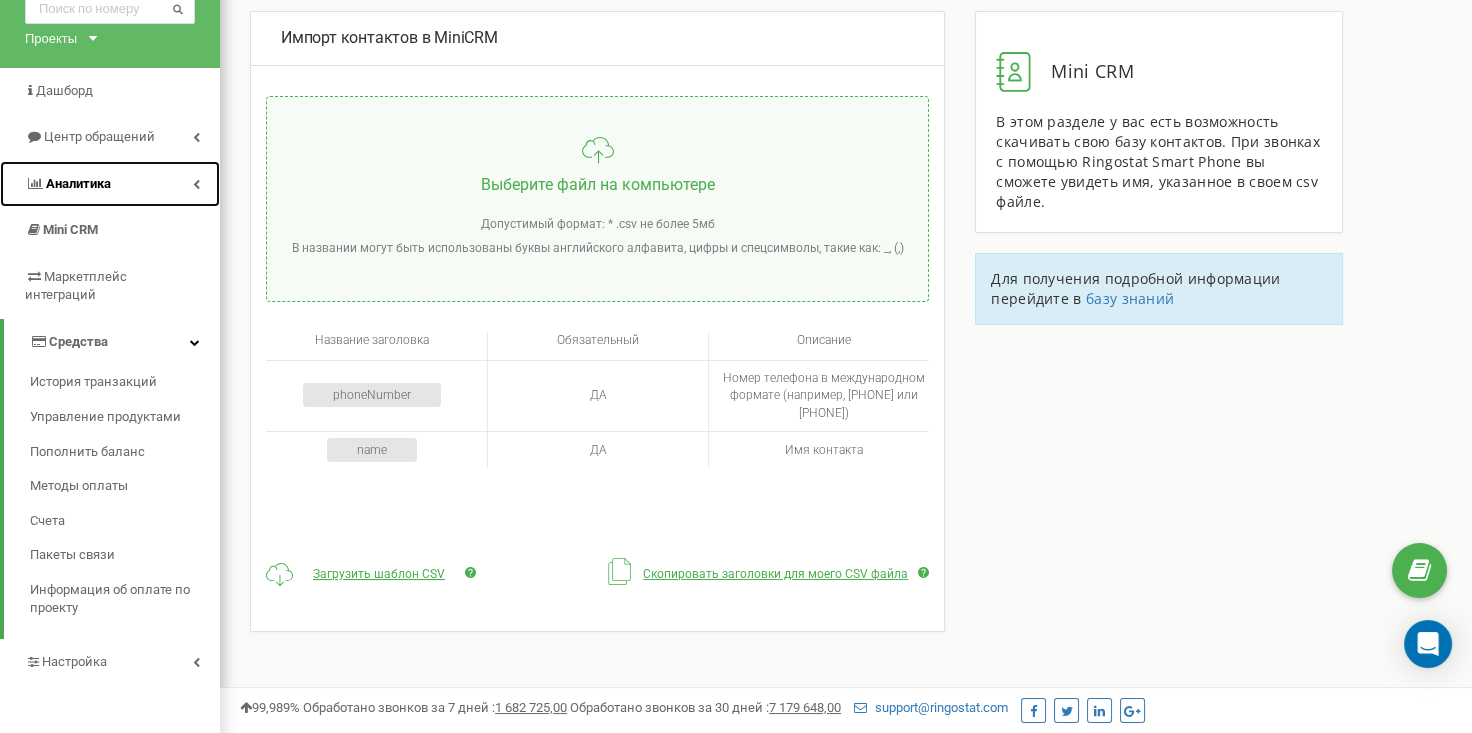 click on "Аналитика" at bounding box center (78, 183) 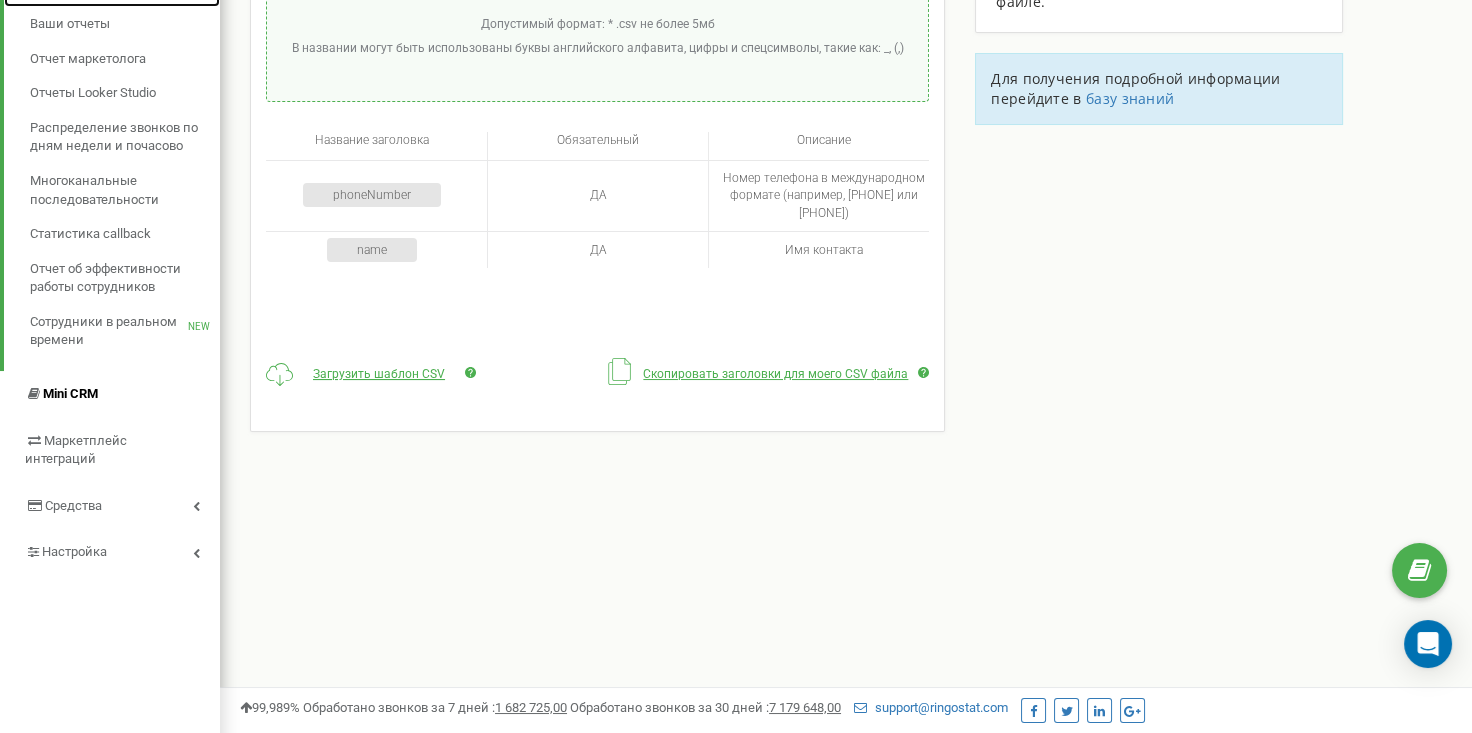 scroll, scrollTop: 400, scrollLeft: 0, axis: vertical 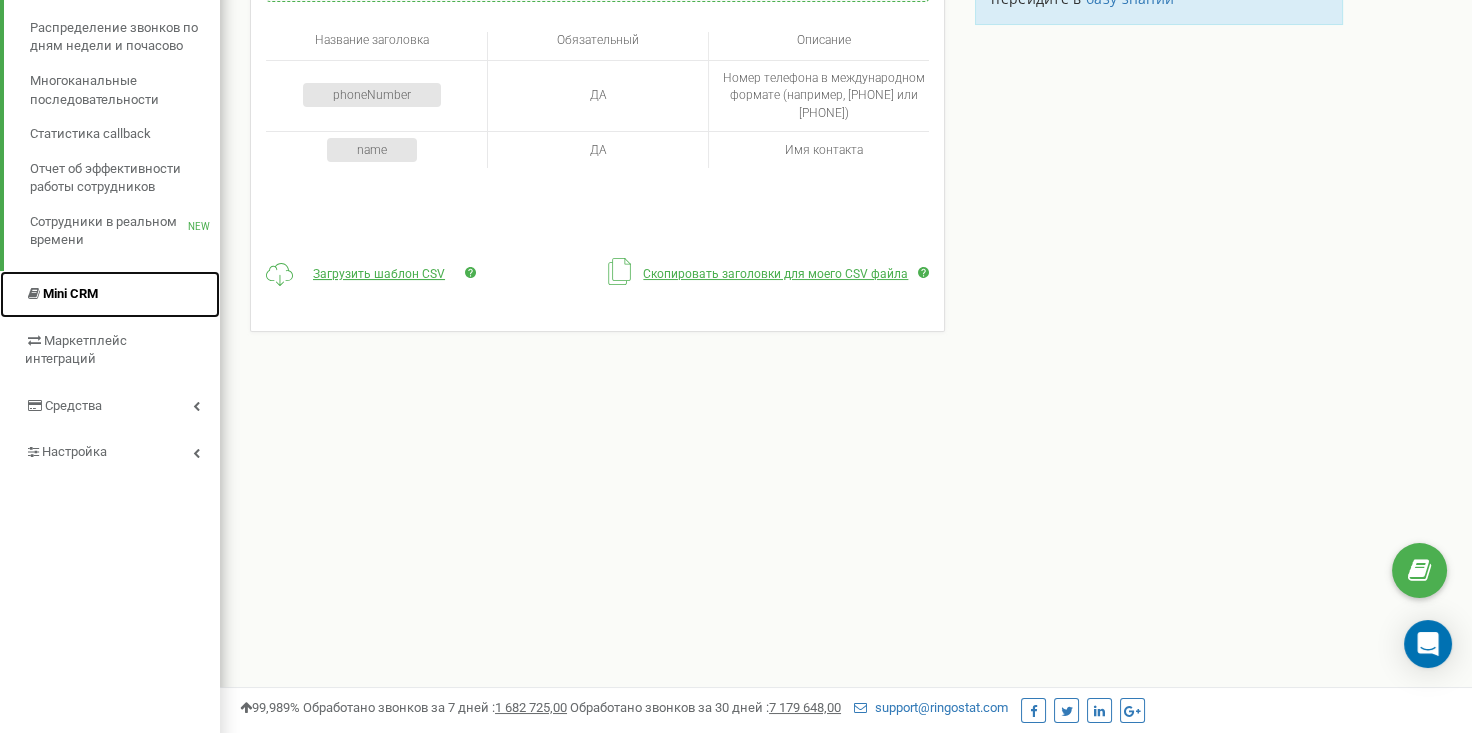 click on "Mini CRM" at bounding box center (70, 293) 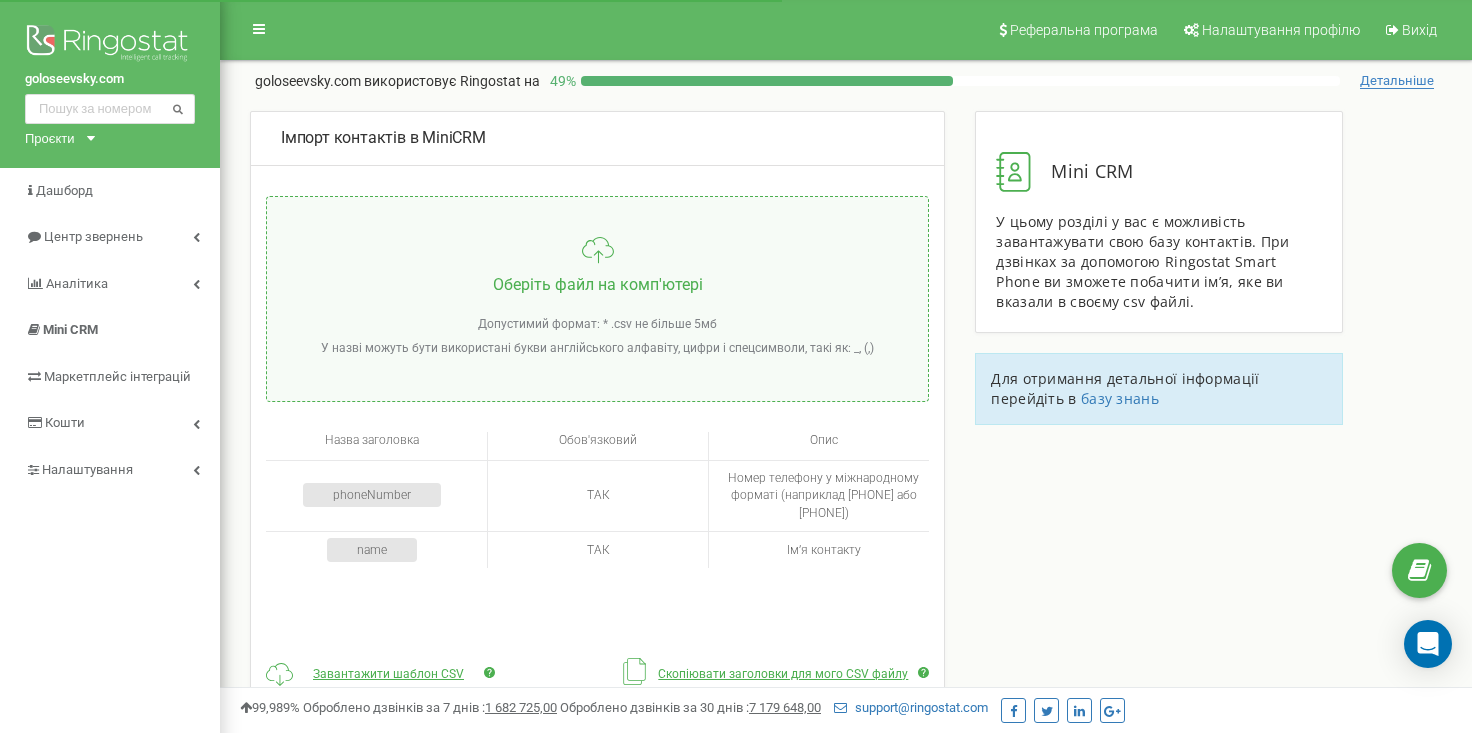 scroll, scrollTop: 0, scrollLeft: 0, axis: both 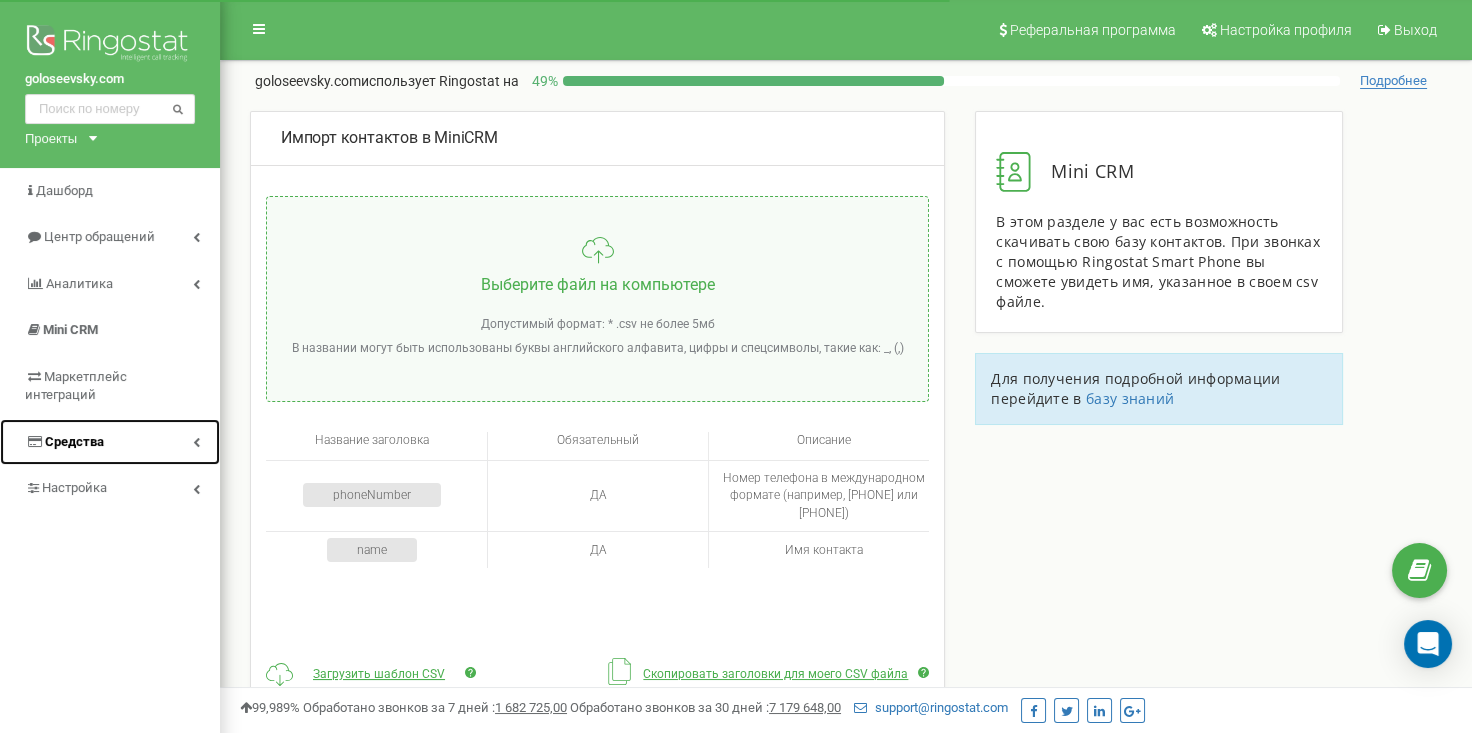 click on "Средства" at bounding box center (110, 442) 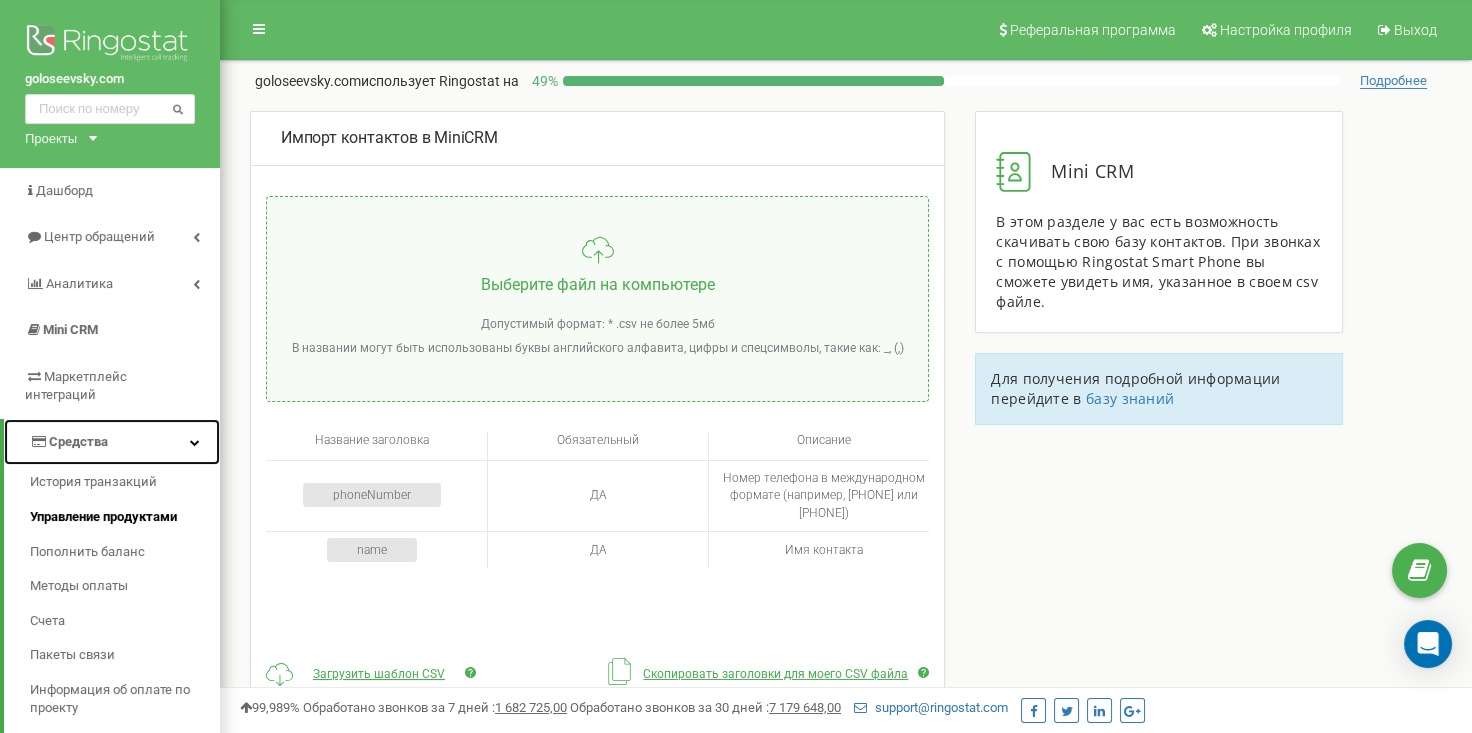scroll, scrollTop: 300, scrollLeft: 0, axis: vertical 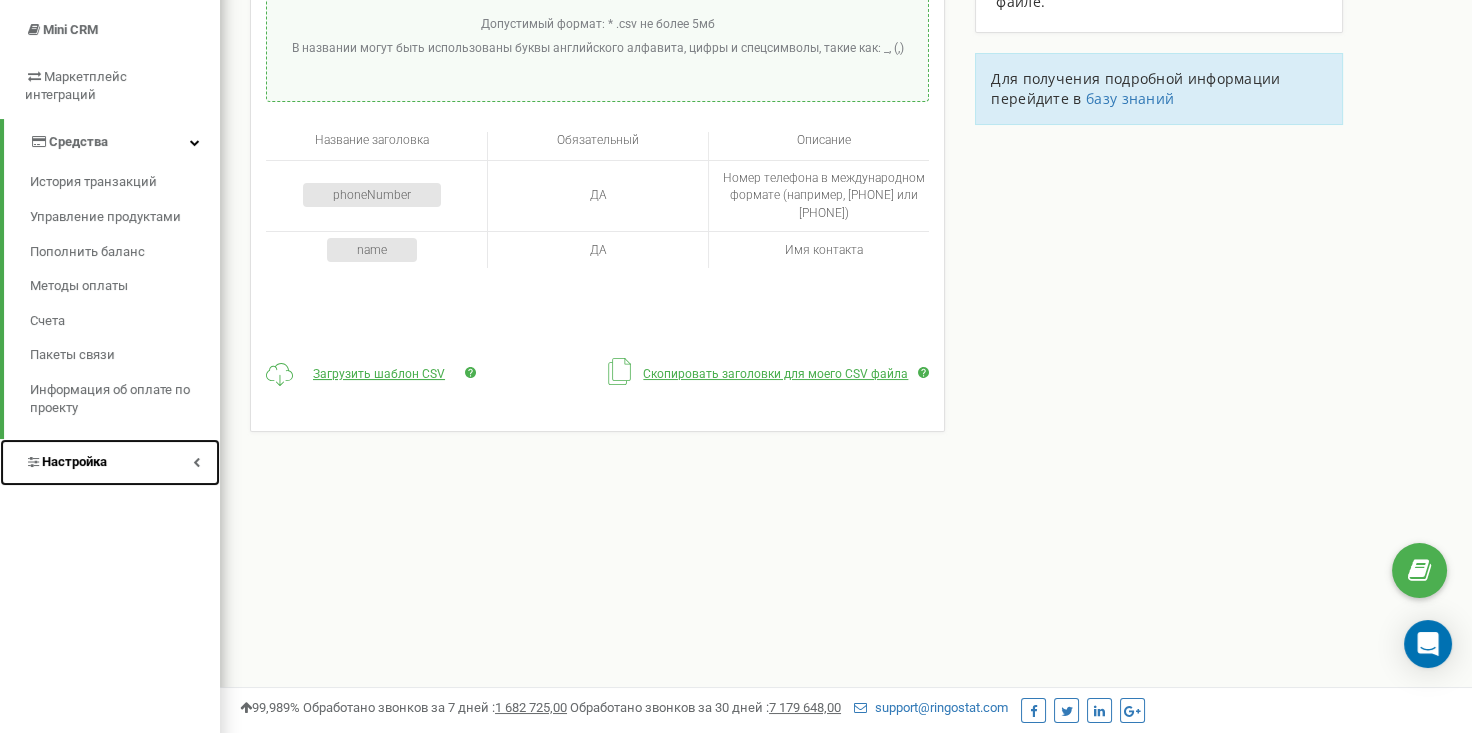 click on "Настройка" at bounding box center [110, 462] 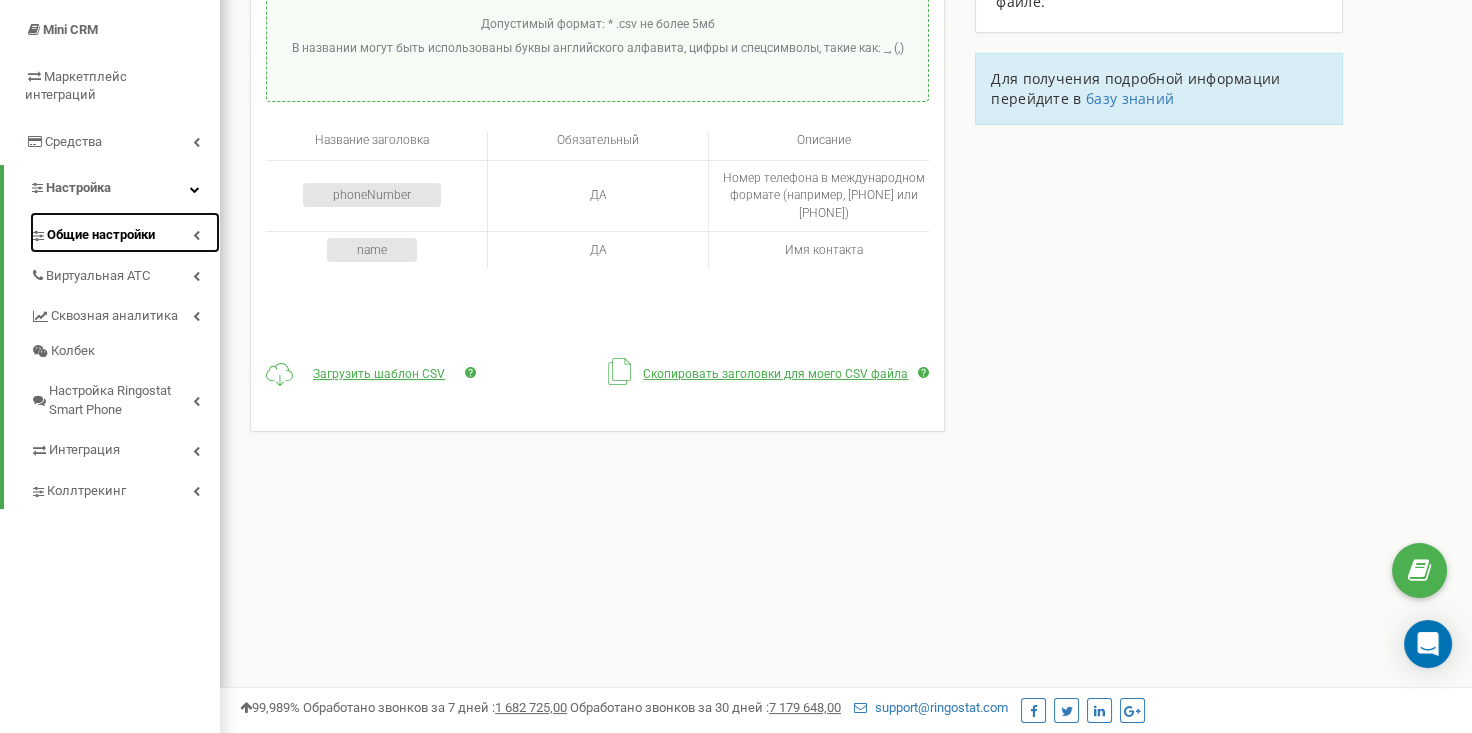 click on "Общие настройки" at bounding box center (101, 234) 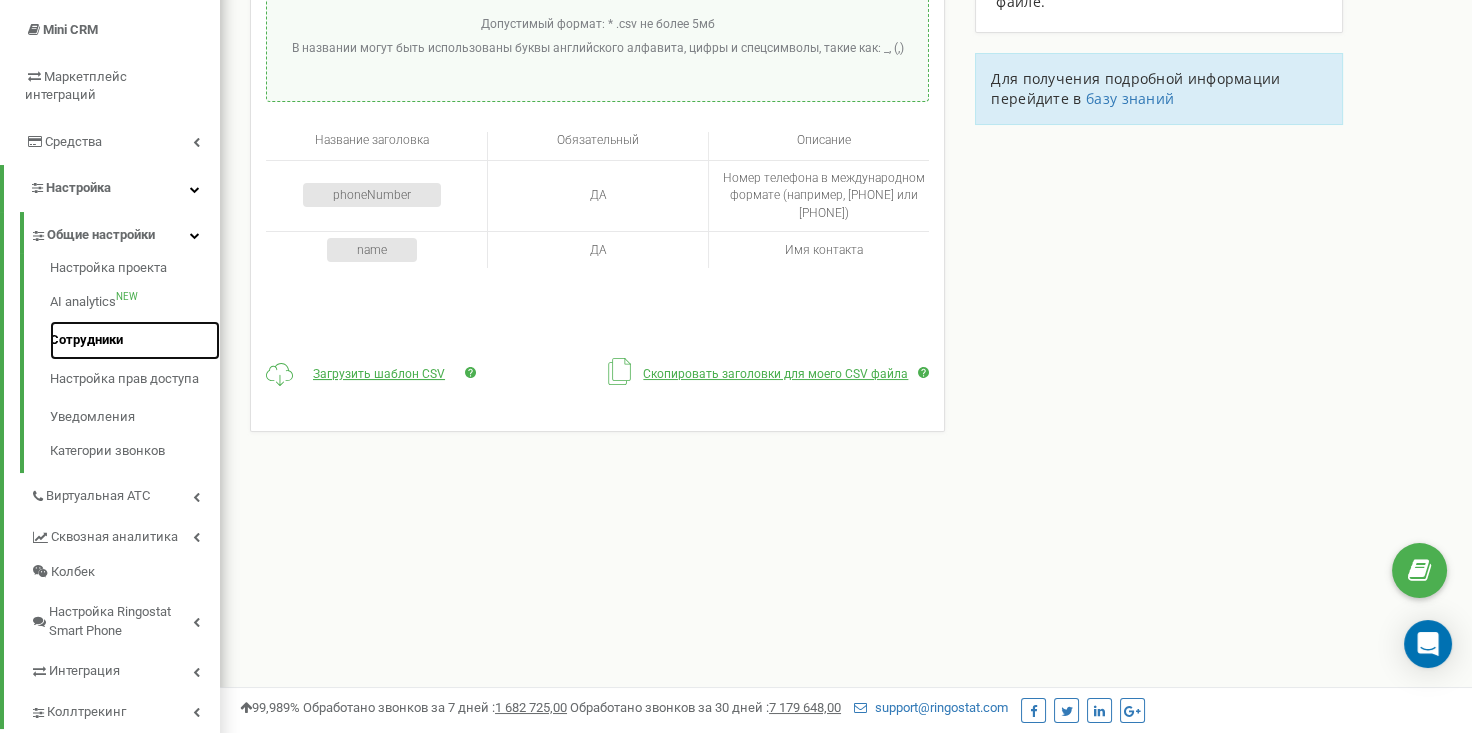click on "Сотрудники" at bounding box center (86, 339) 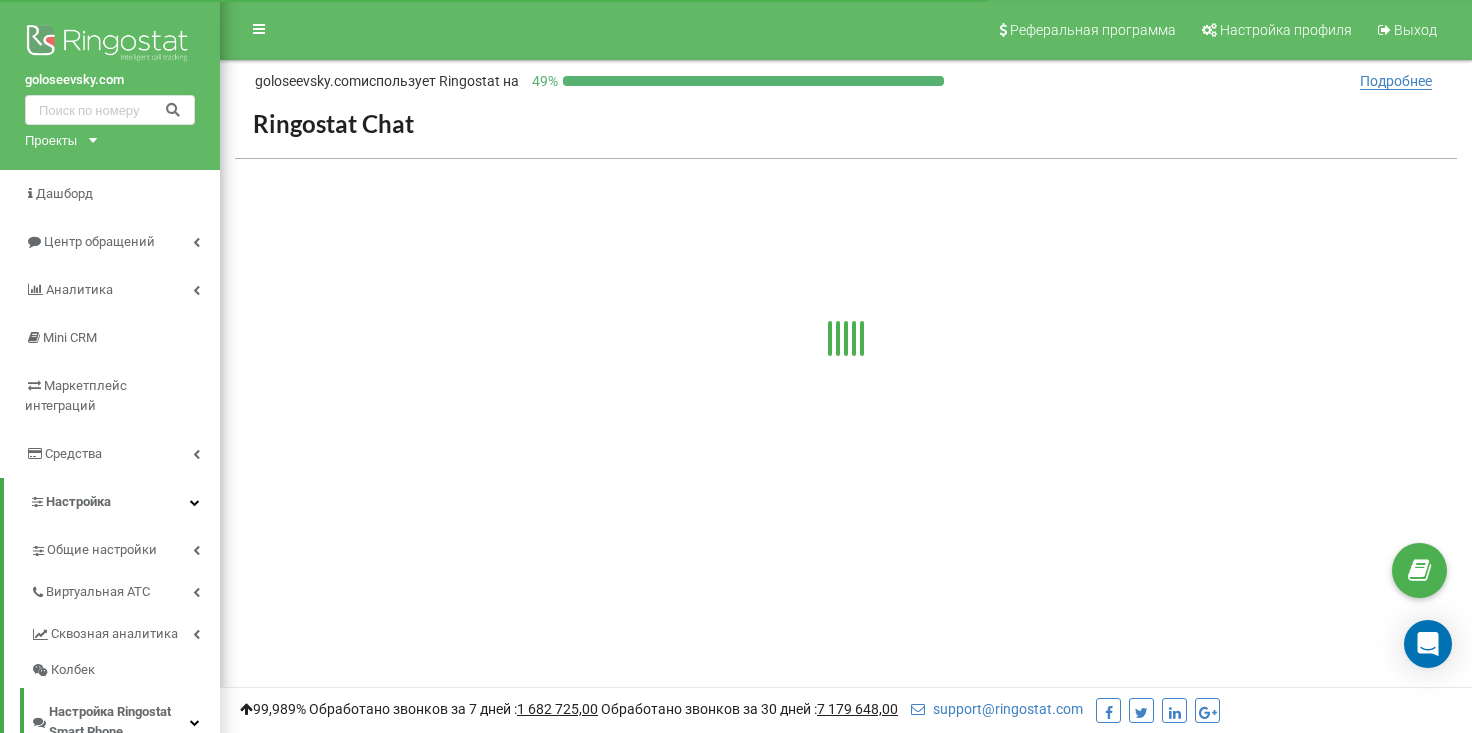 scroll, scrollTop: 0, scrollLeft: 0, axis: both 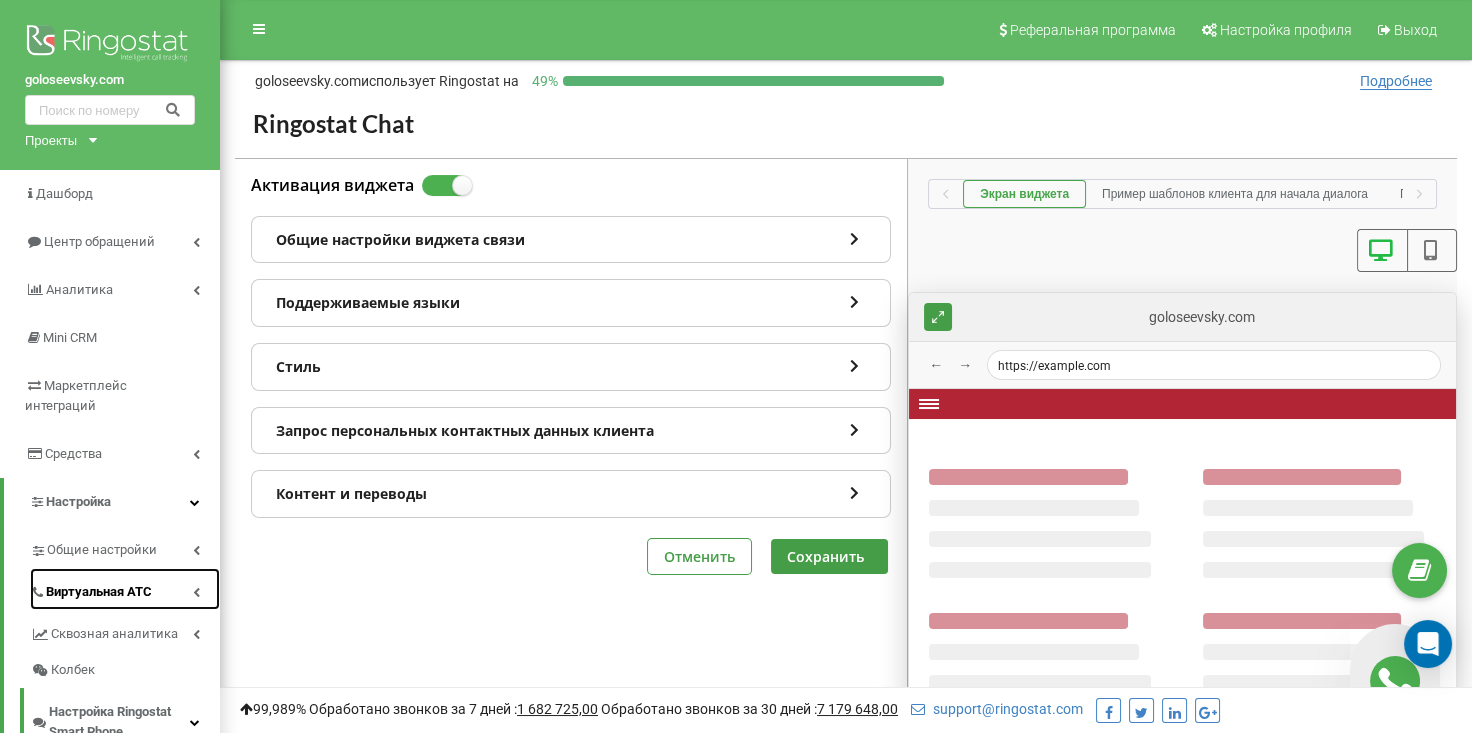 click on "Виртуальная АТС" at bounding box center [99, 591] 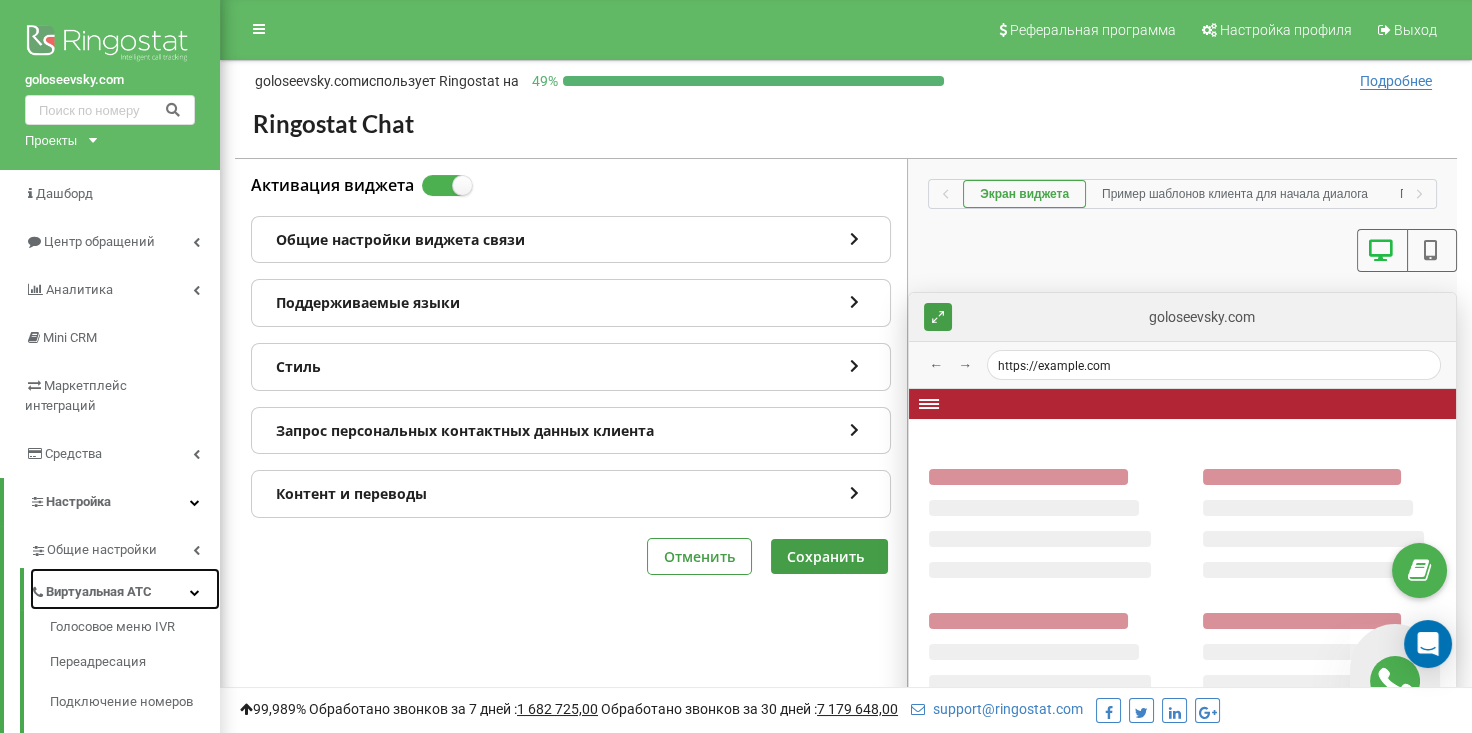 scroll, scrollTop: 200, scrollLeft: 0, axis: vertical 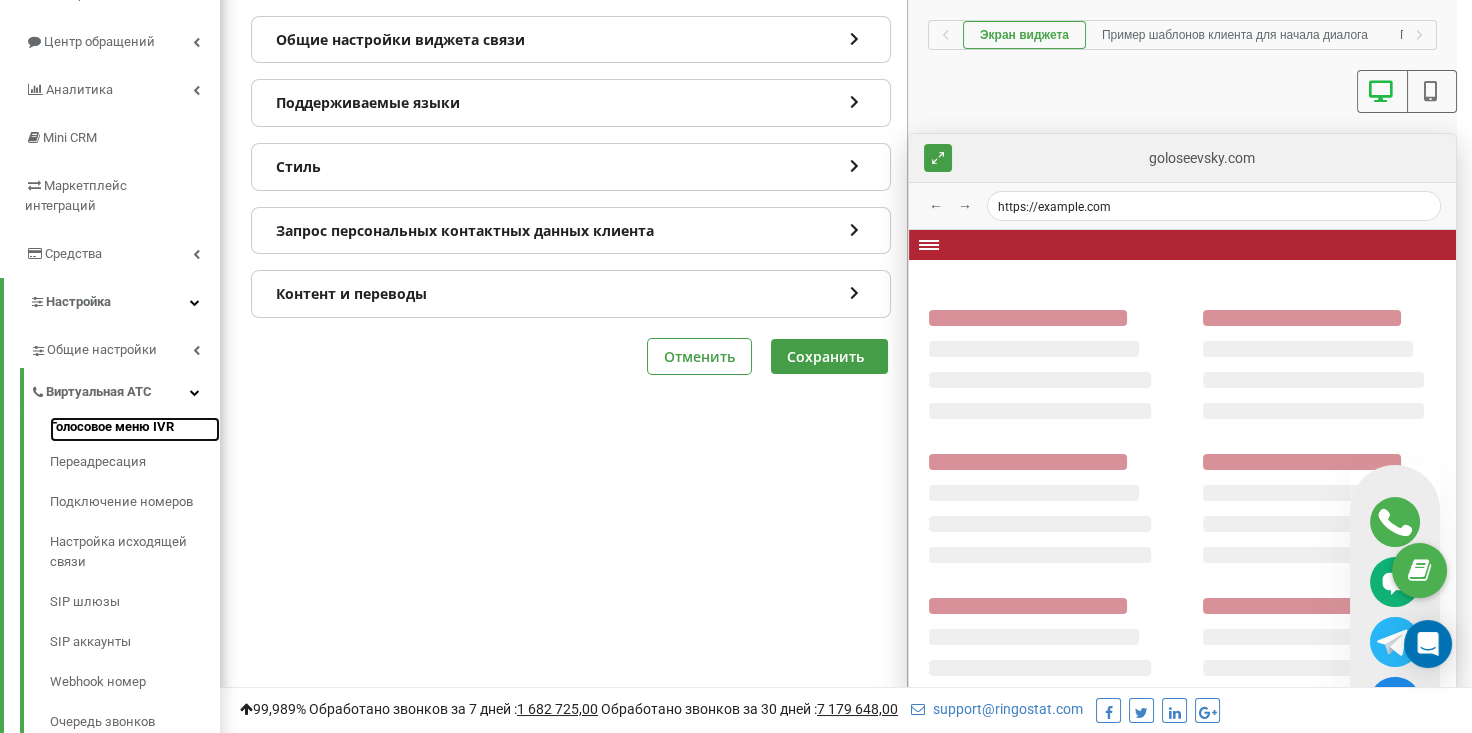 click on "Голосовое меню IVR" at bounding box center [112, 426] 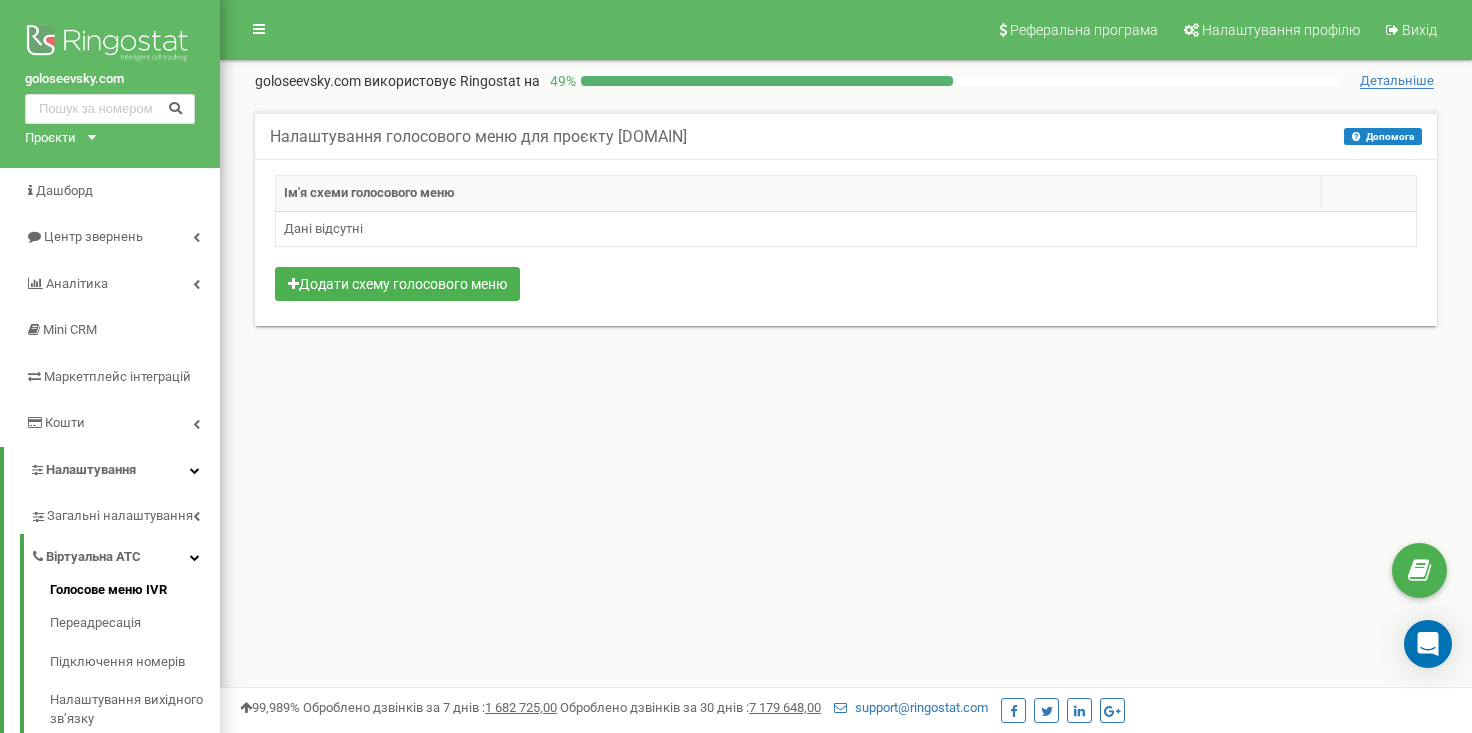 scroll, scrollTop: 0, scrollLeft: 0, axis: both 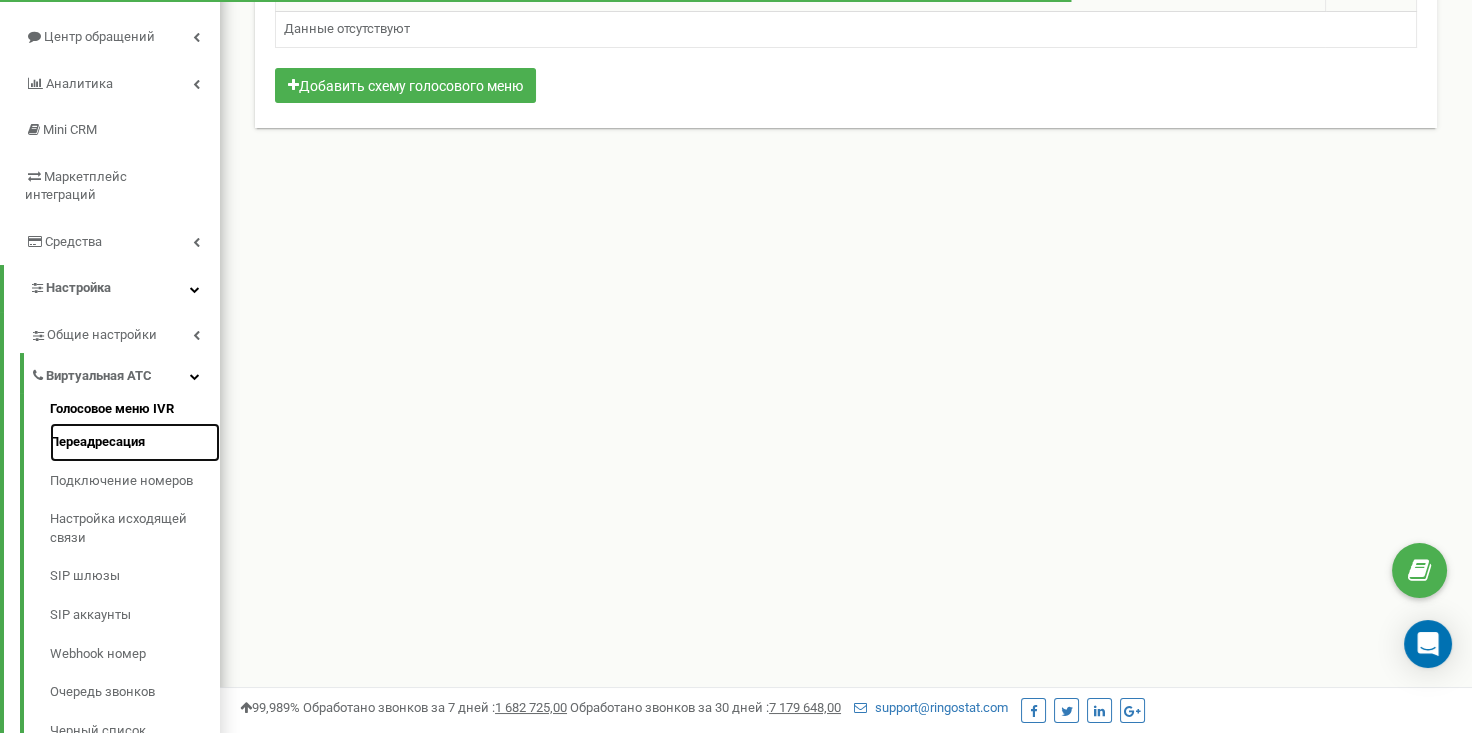 click on "Переадресация" at bounding box center [97, 441] 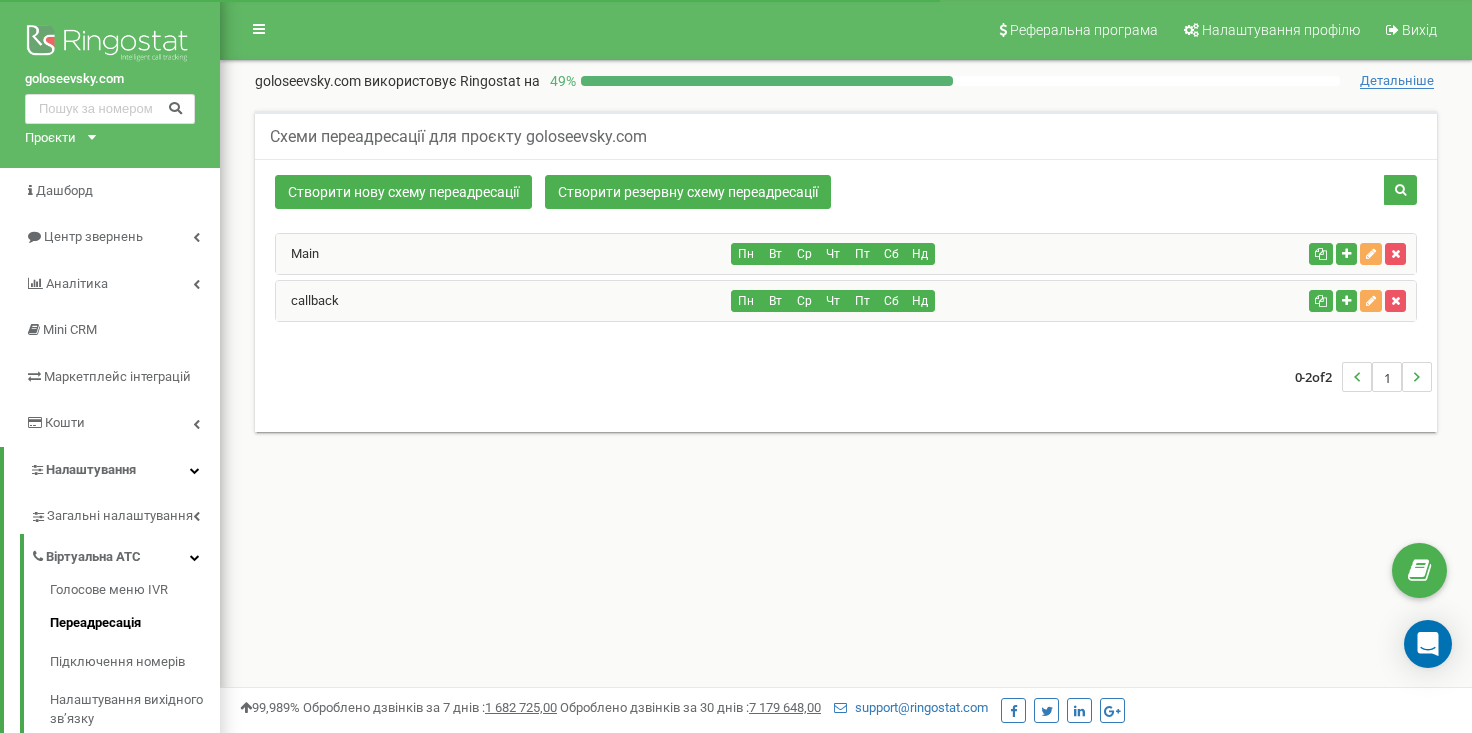 scroll, scrollTop: 0, scrollLeft: 0, axis: both 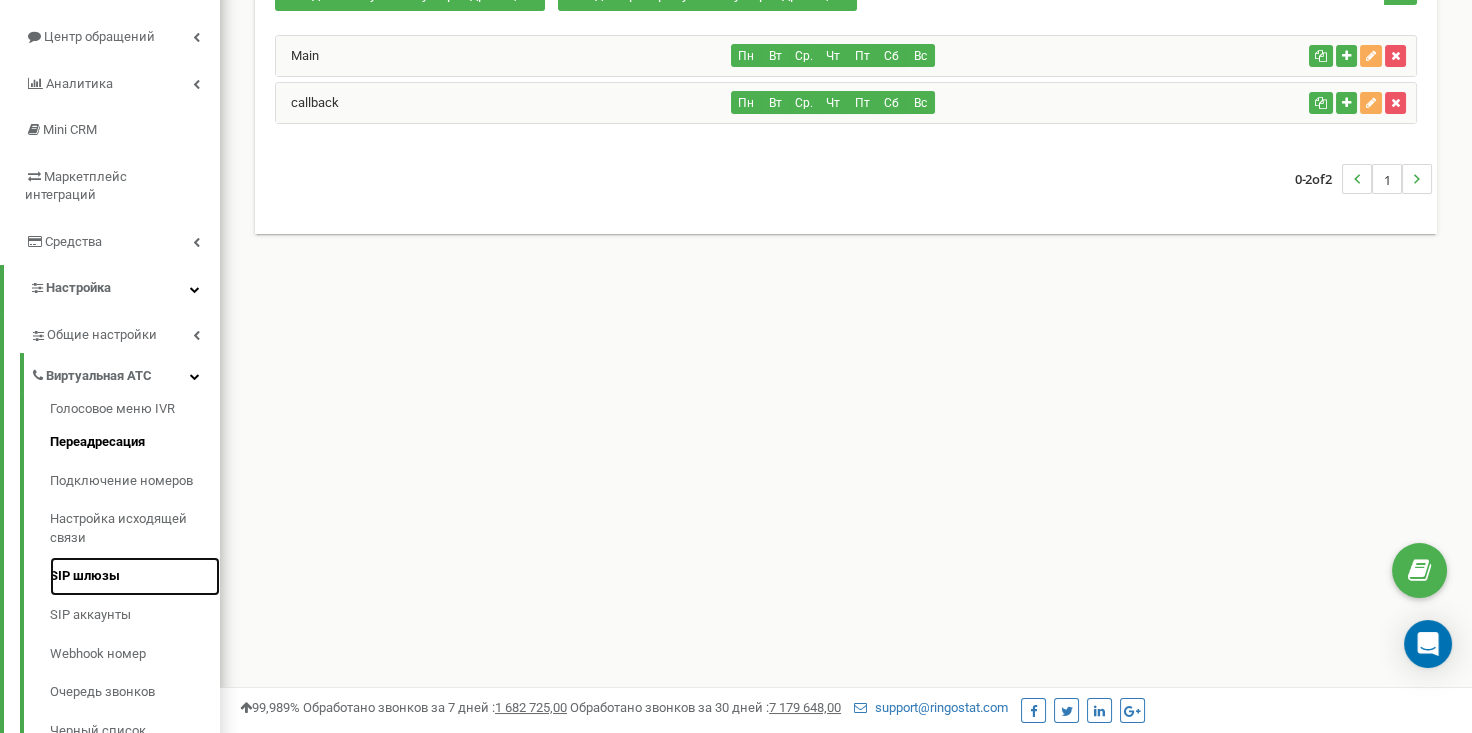 click on "SIP шлюзы" at bounding box center (85, 575) 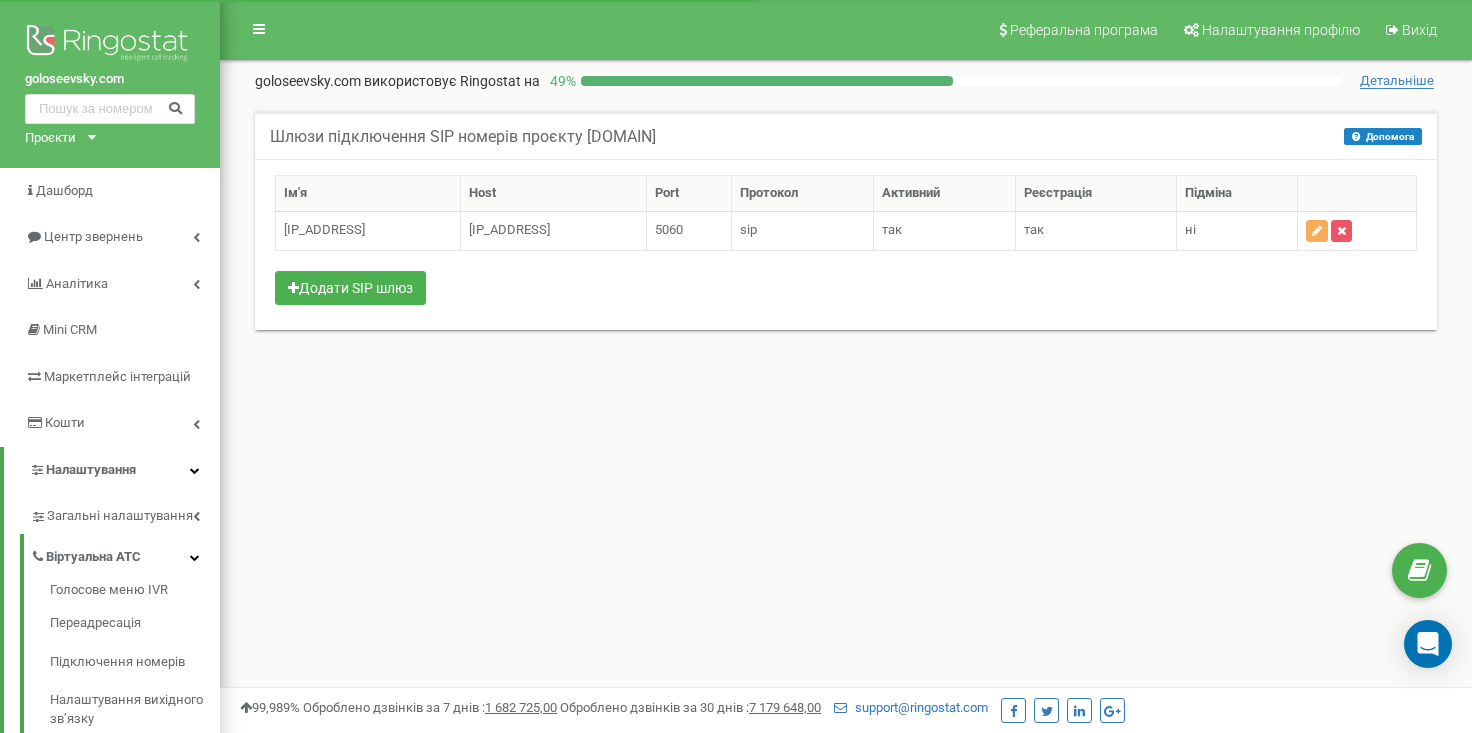 scroll, scrollTop: 0, scrollLeft: 0, axis: both 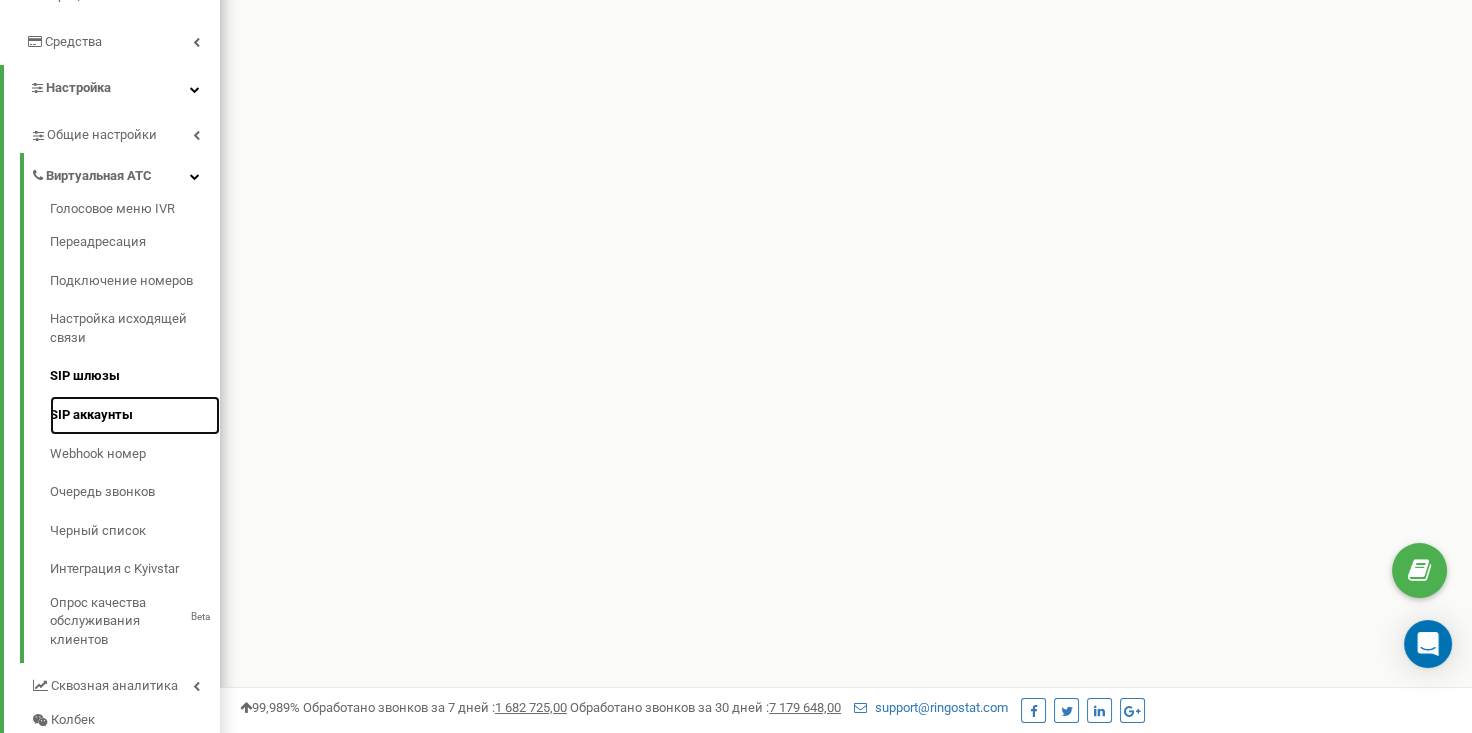 click on "SIP аккаунты" at bounding box center [91, 414] 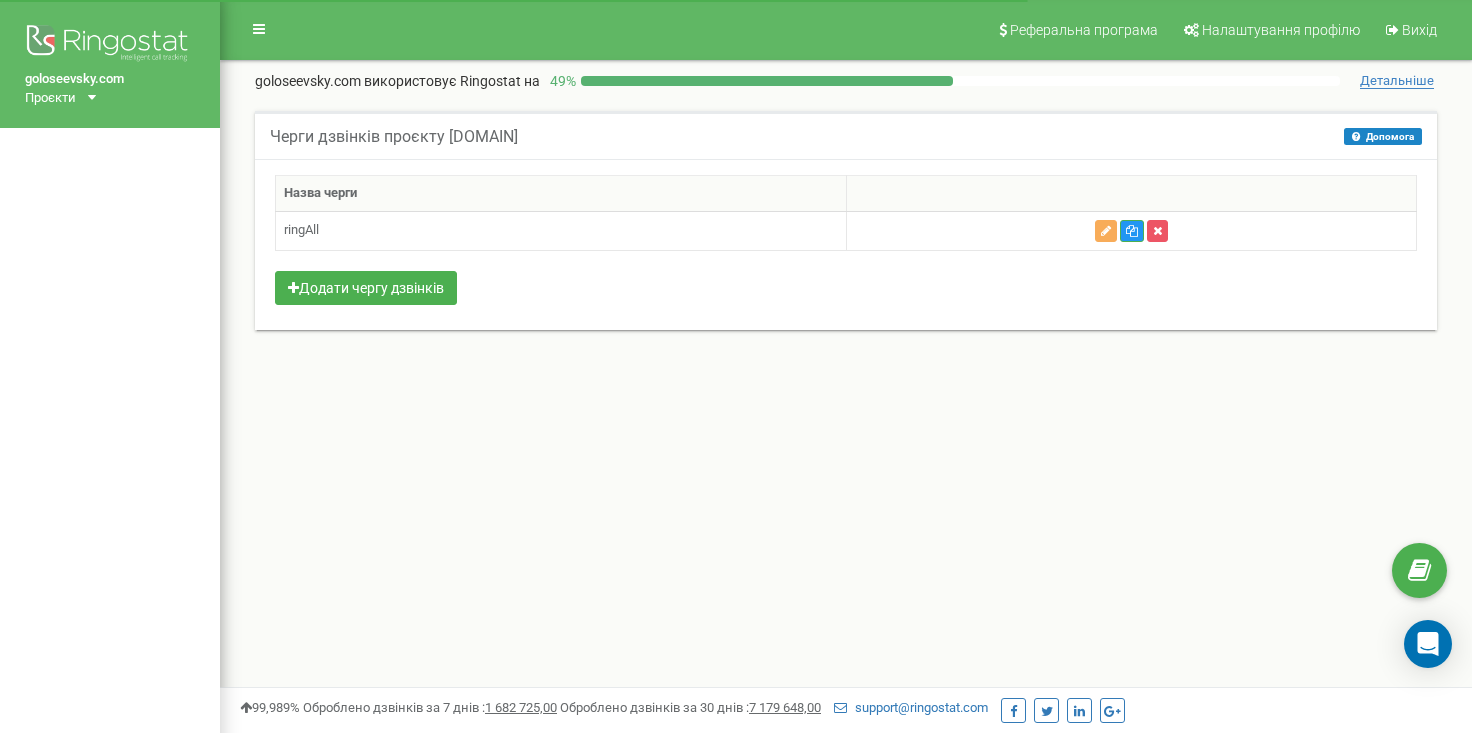 scroll, scrollTop: 0, scrollLeft: 0, axis: both 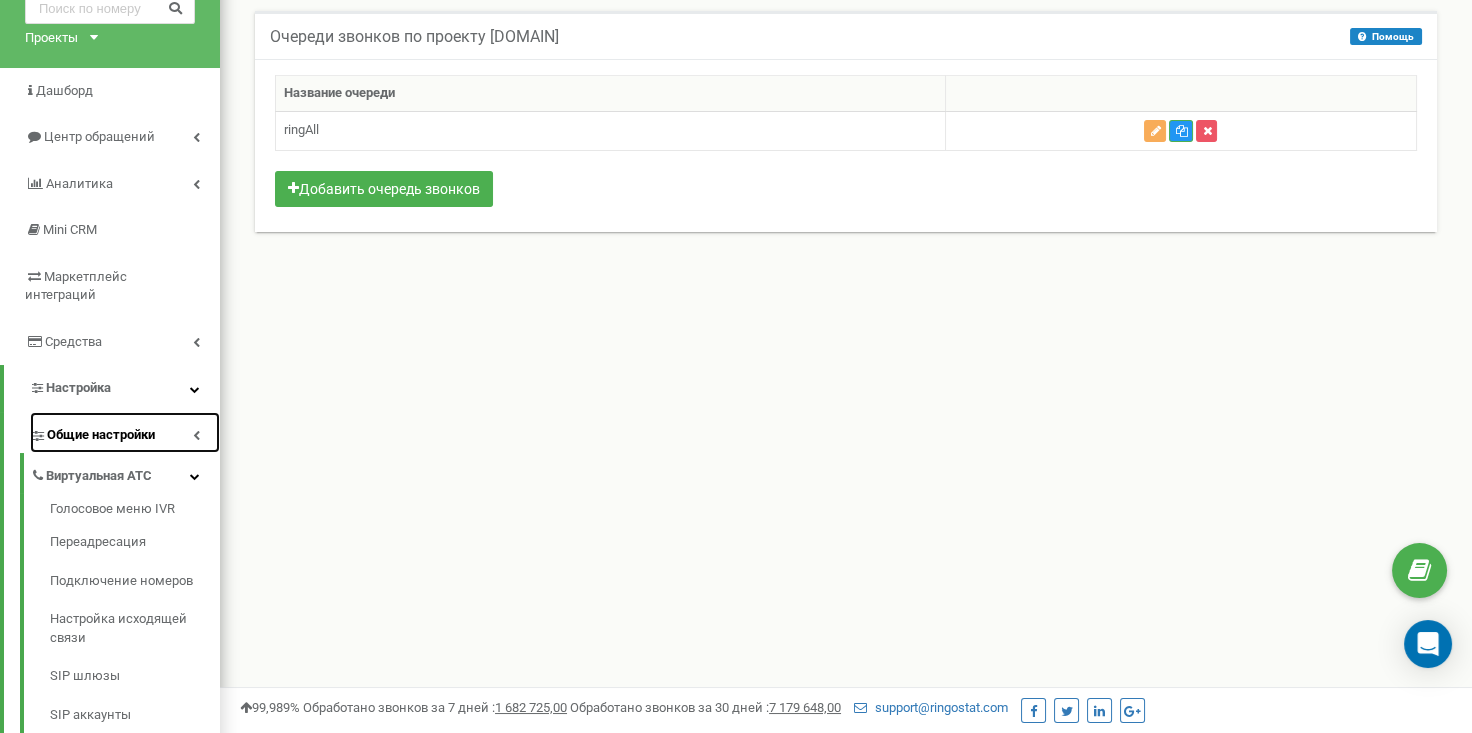 click on "Общие настройки" at bounding box center (101, 434) 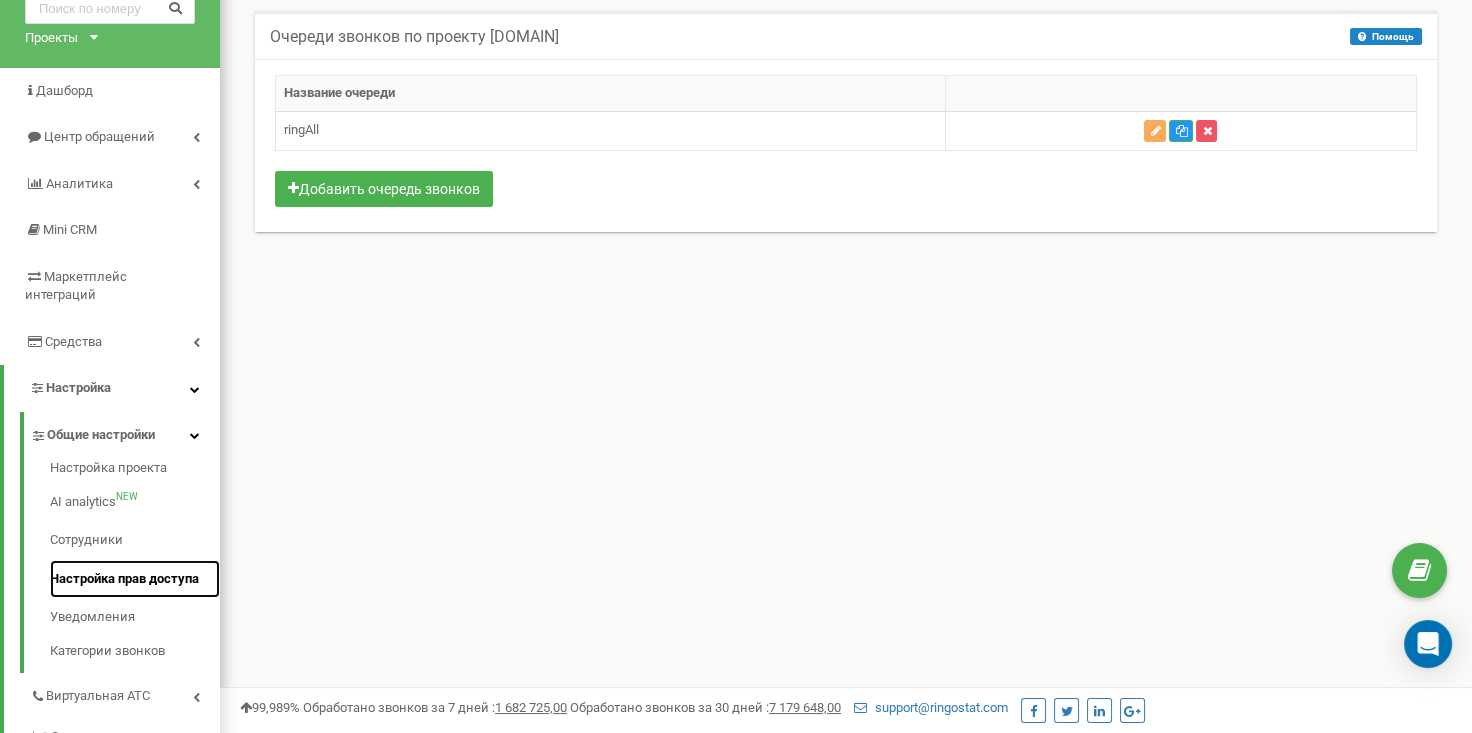 click on "Настройка прав доступа" at bounding box center [124, 578] 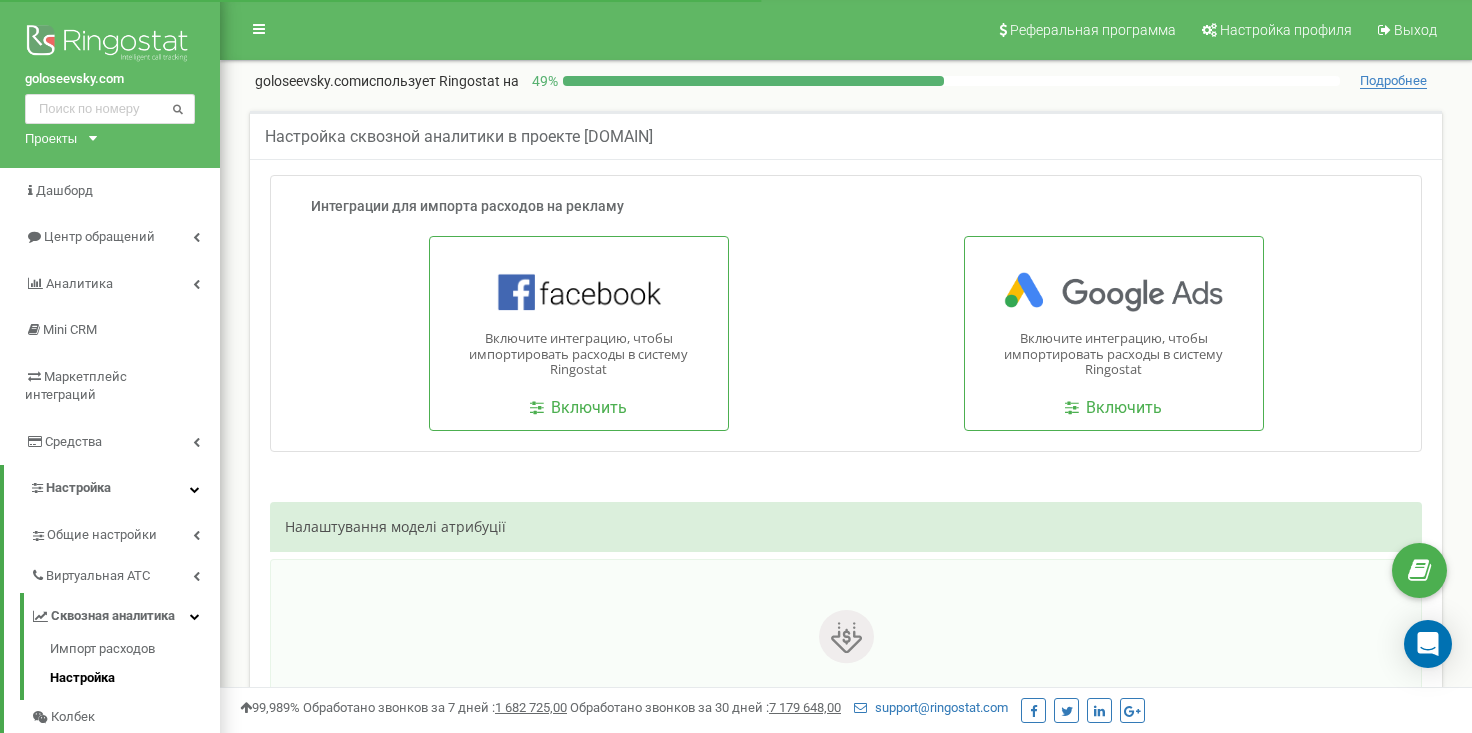 scroll, scrollTop: 0, scrollLeft: 0, axis: both 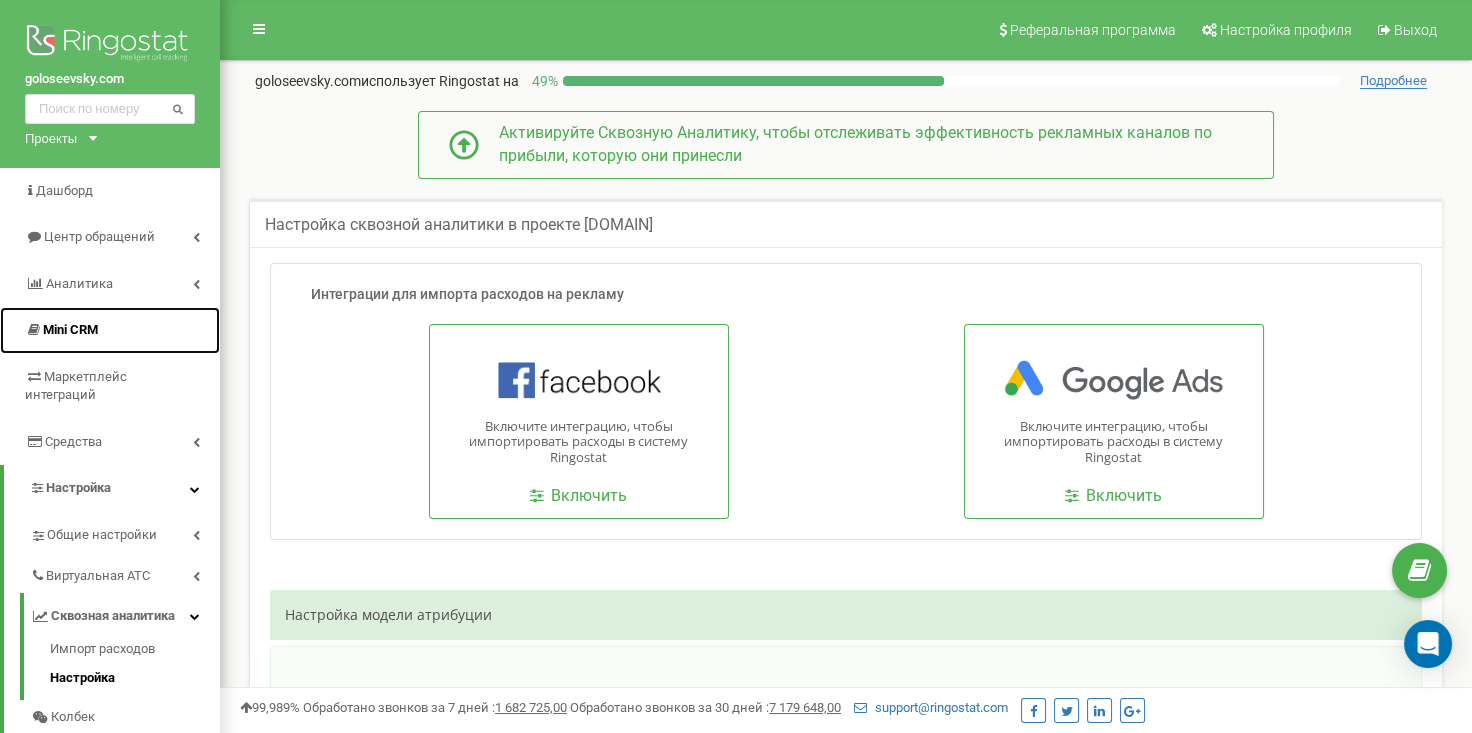 click on "Mini CRM" at bounding box center [110, 330] 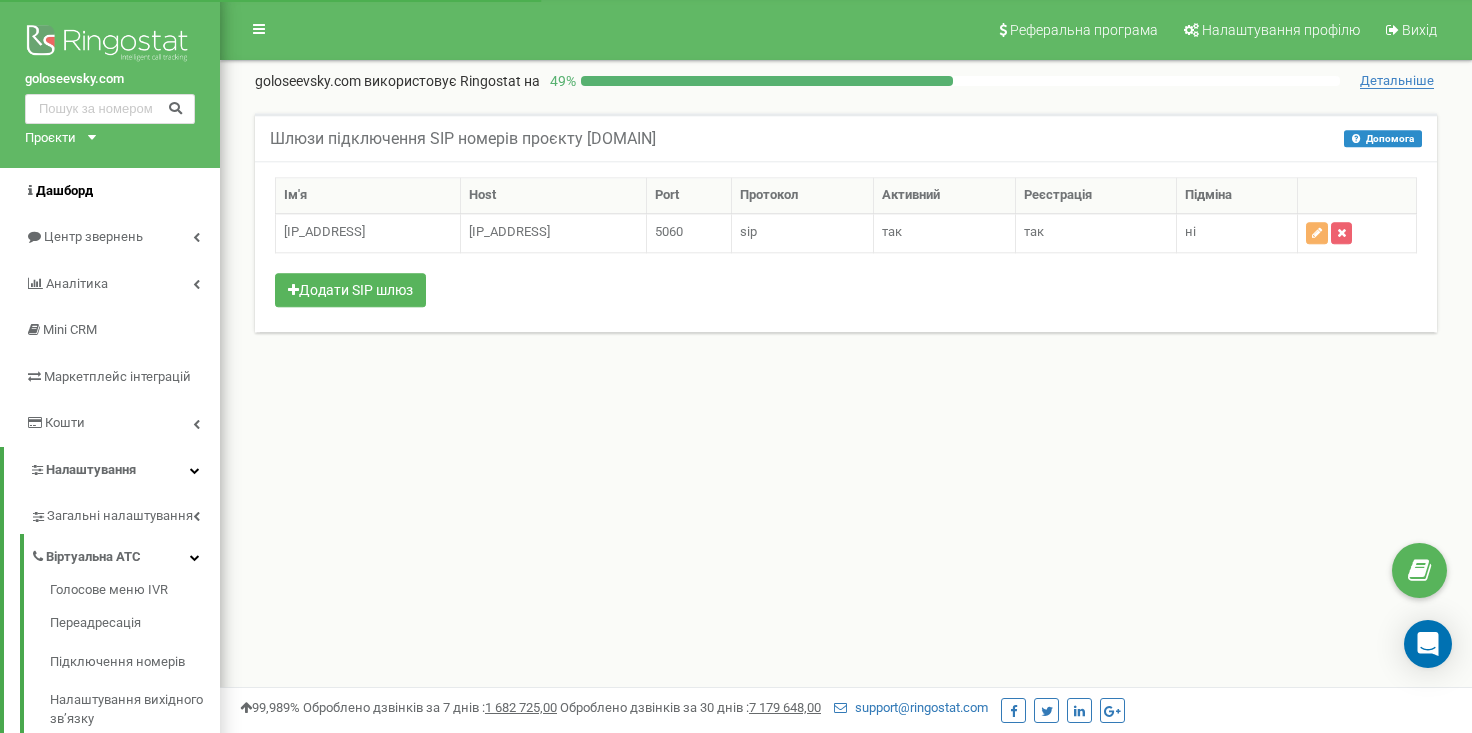 scroll, scrollTop: 0, scrollLeft: 0, axis: both 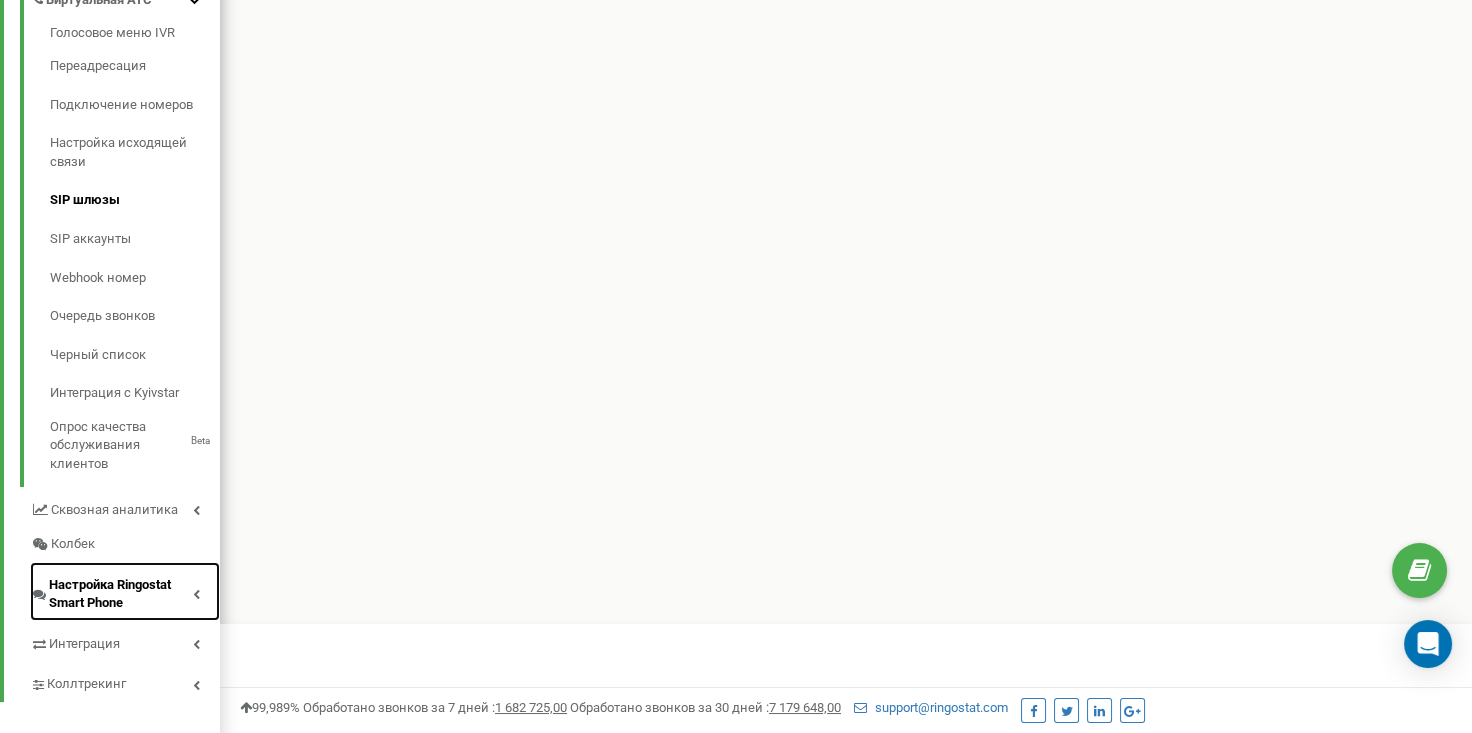 click on "Настройка Ringostat Smart Phone" at bounding box center [110, 594] 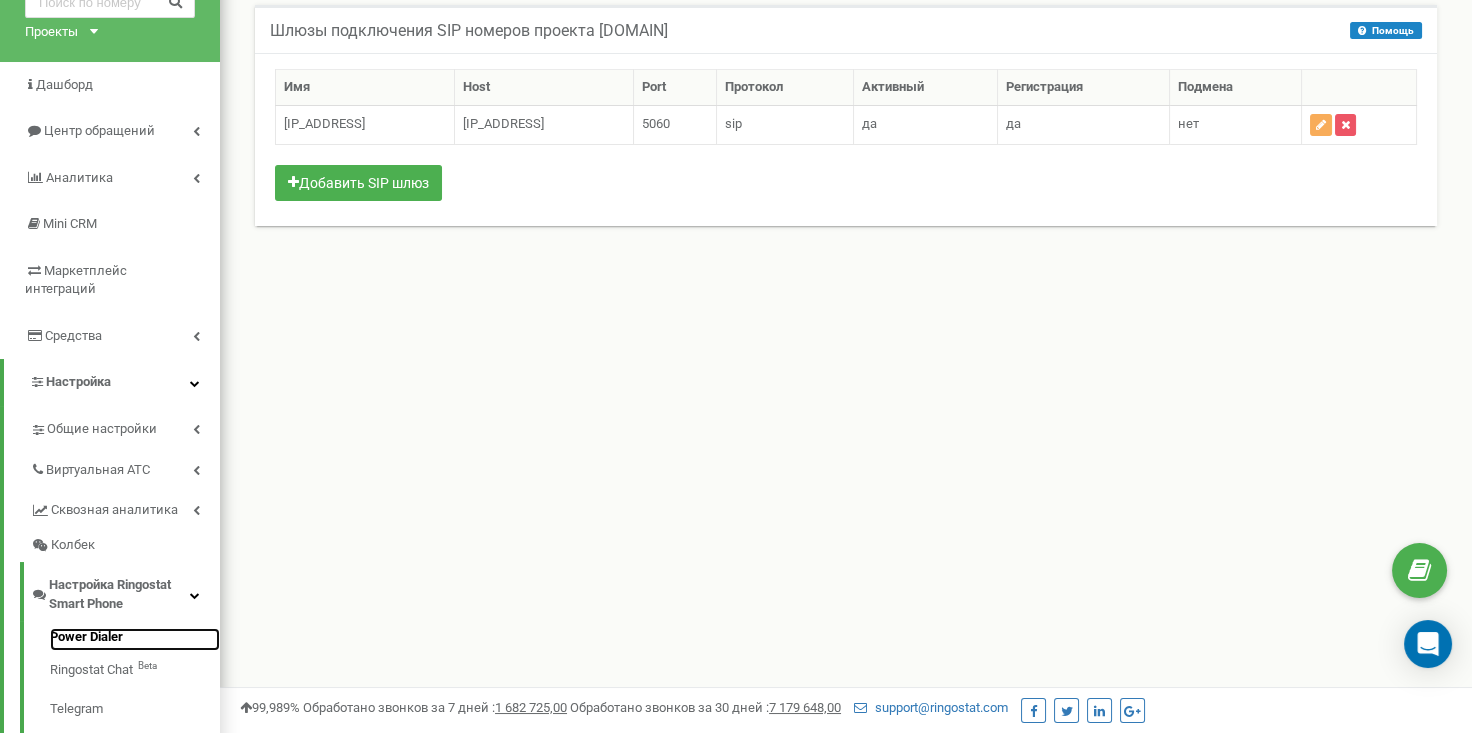 click on "Power Dialer" at bounding box center [86, 636] 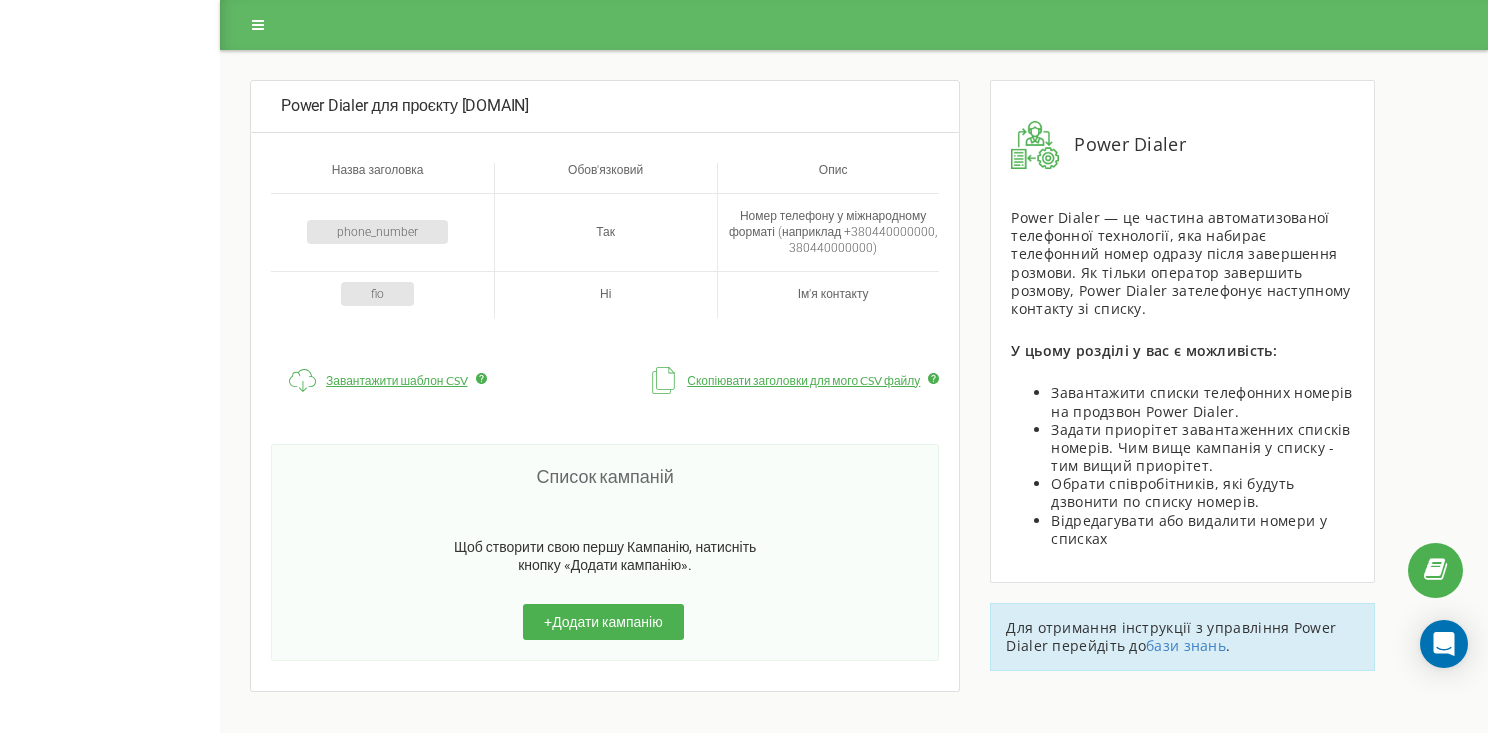 scroll, scrollTop: 0, scrollLeft: 0, axis: both 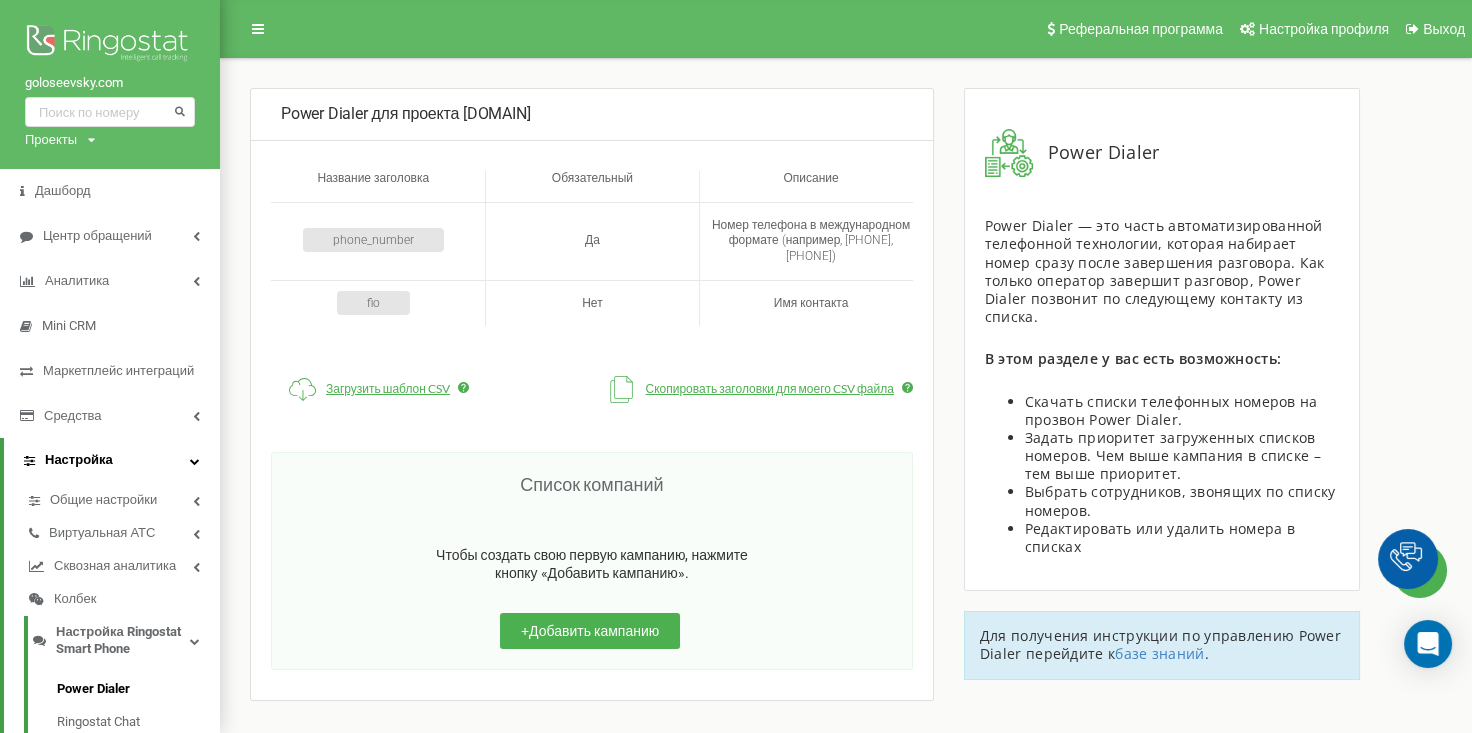 click on "Настройка" at bounding box center (79, 459) 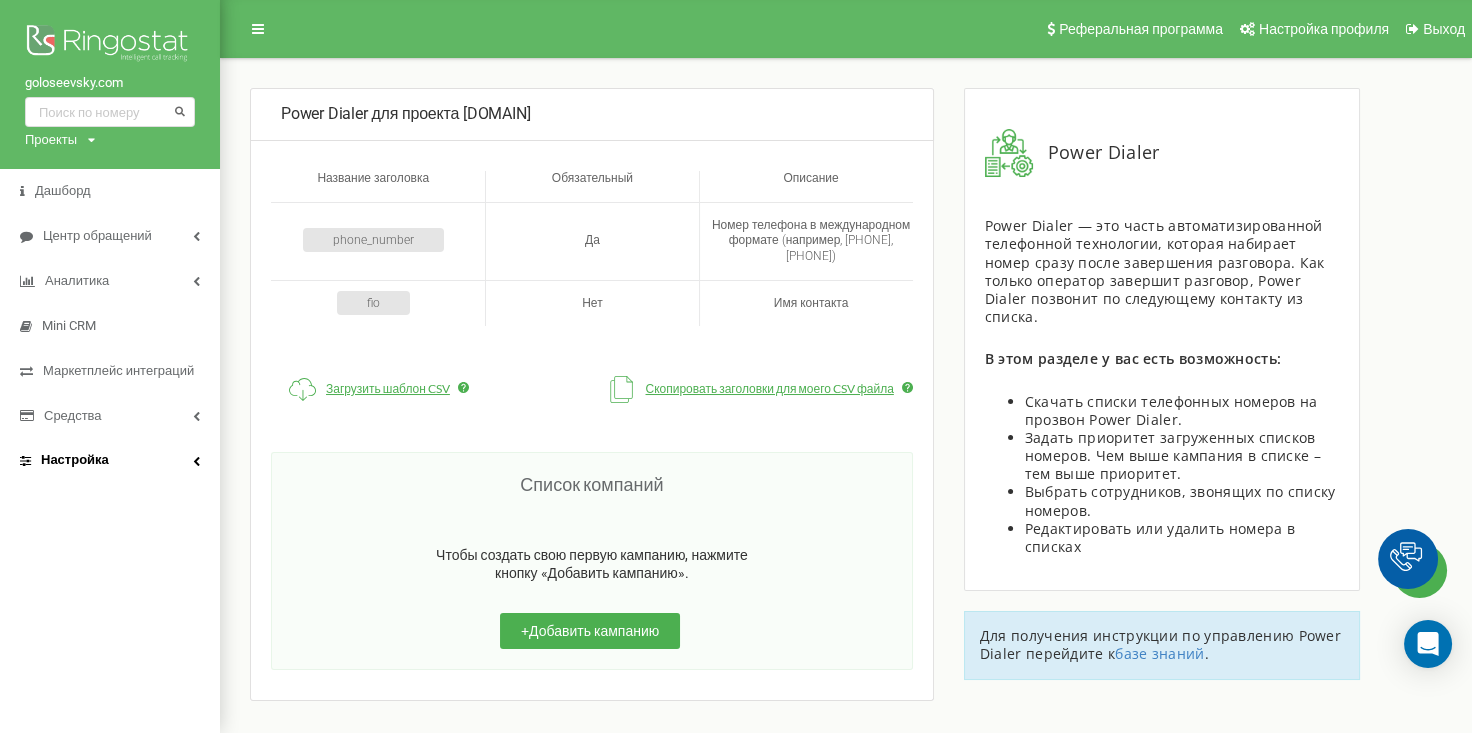 click on "Настройка" at bounding box center (75, 459) 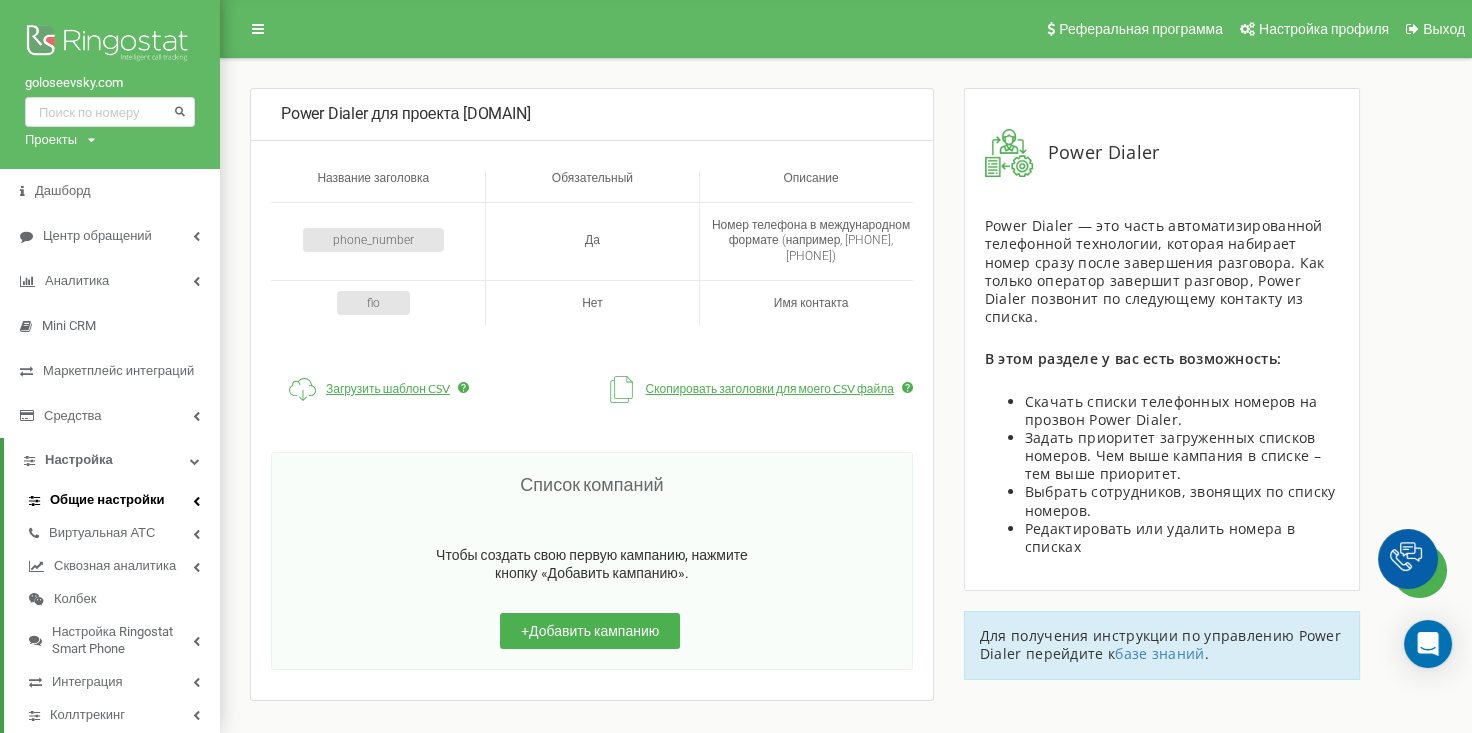 scroll, scrollTop: 61, scrollLeft: 0, axis: vertical 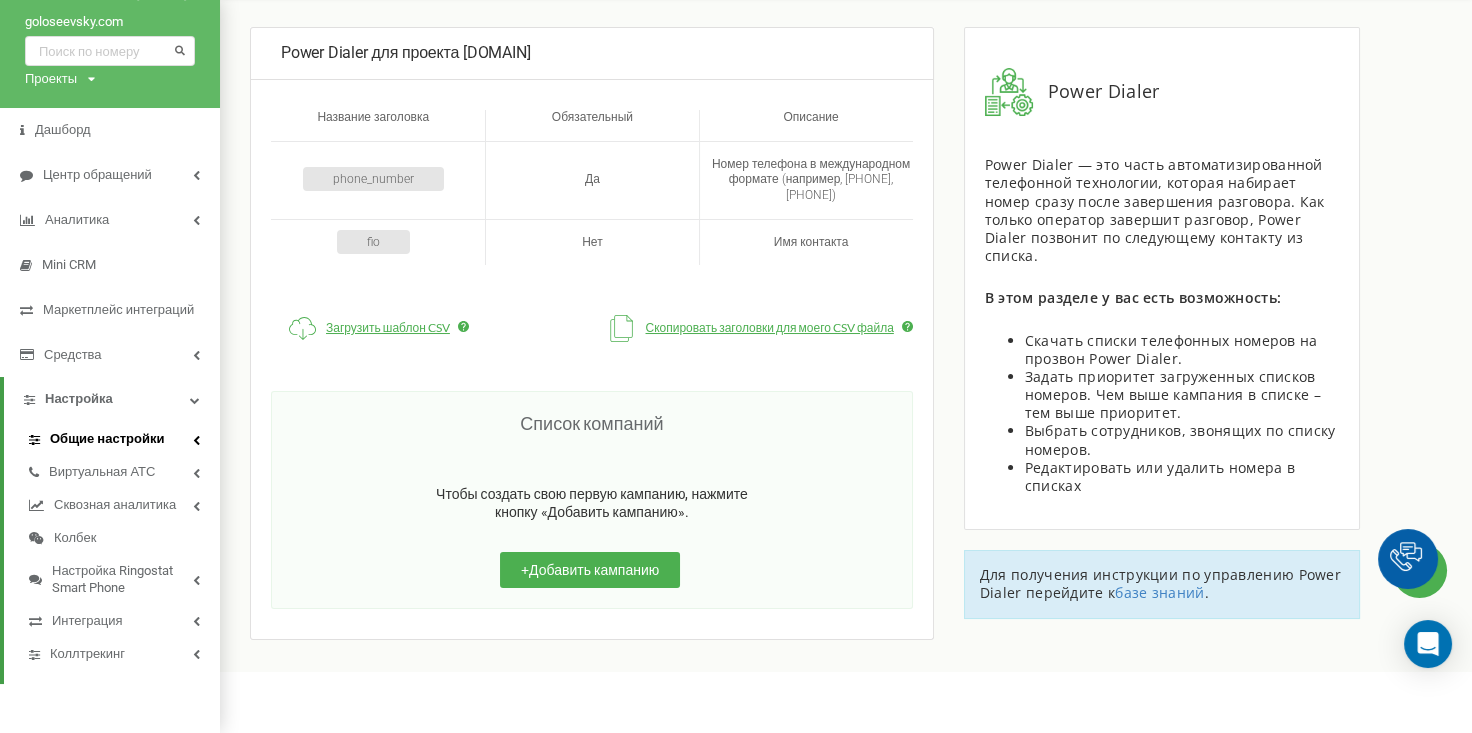 click on "Общие настройки" at bounding box center (107, 438) 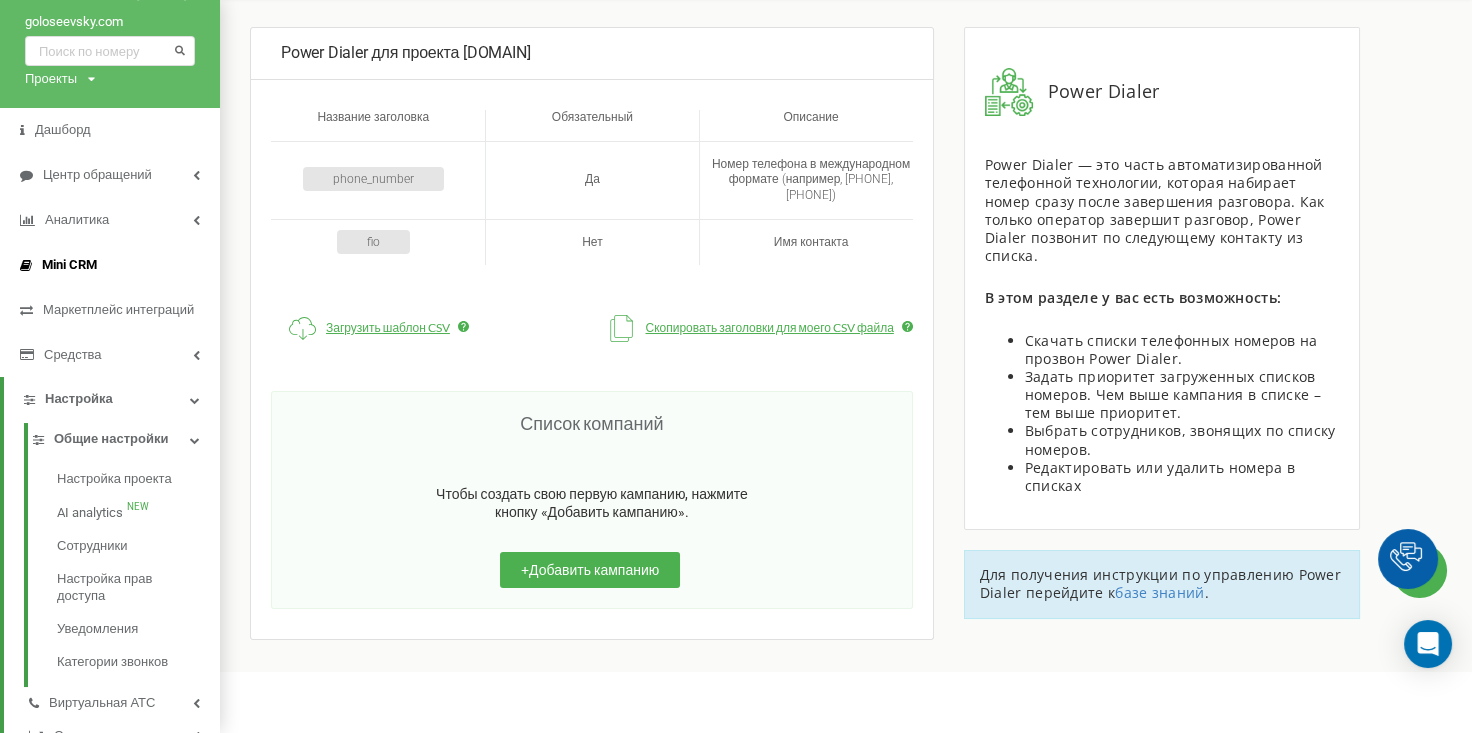 click on "Mini CRM" at bounding box center [69, 264] 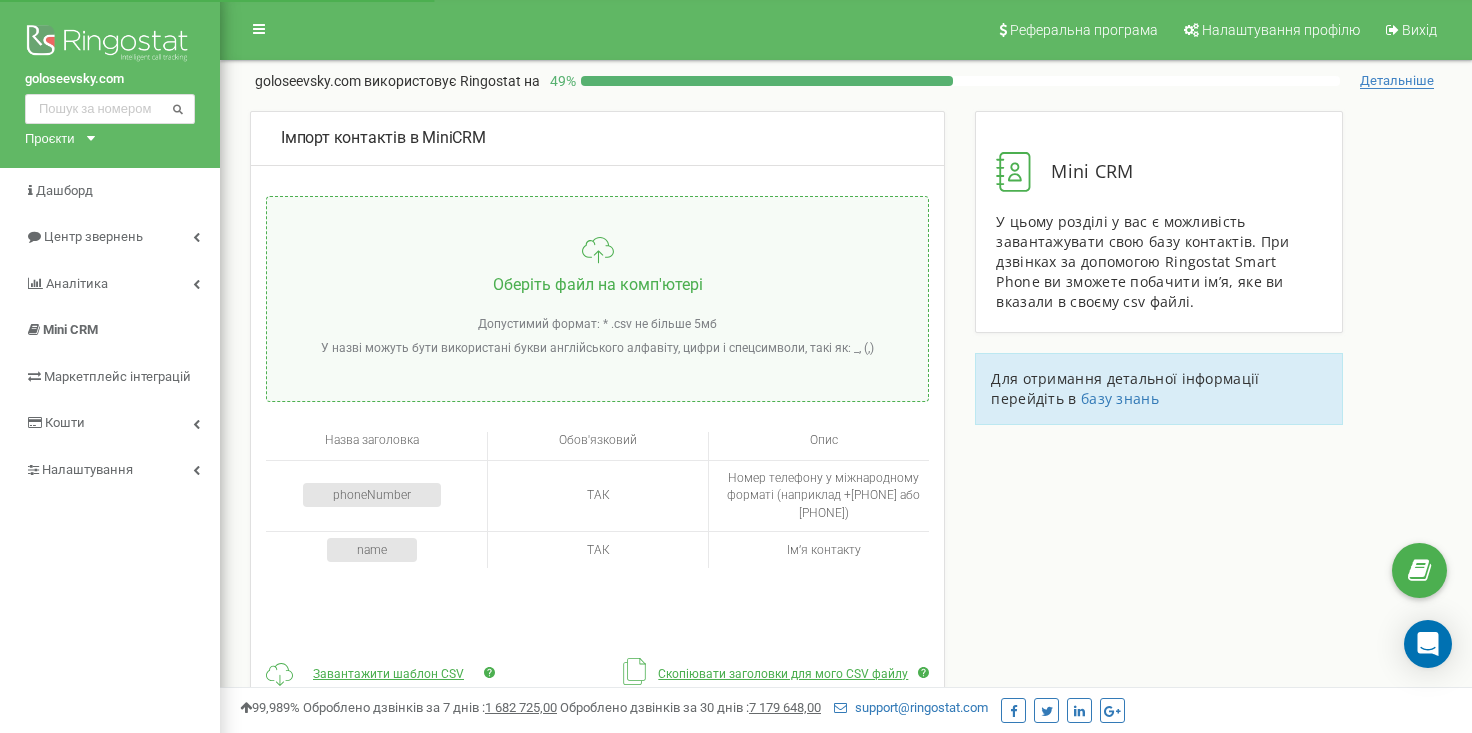 scroll, scrollTop: 0, scrollLeft: 0, axis: both 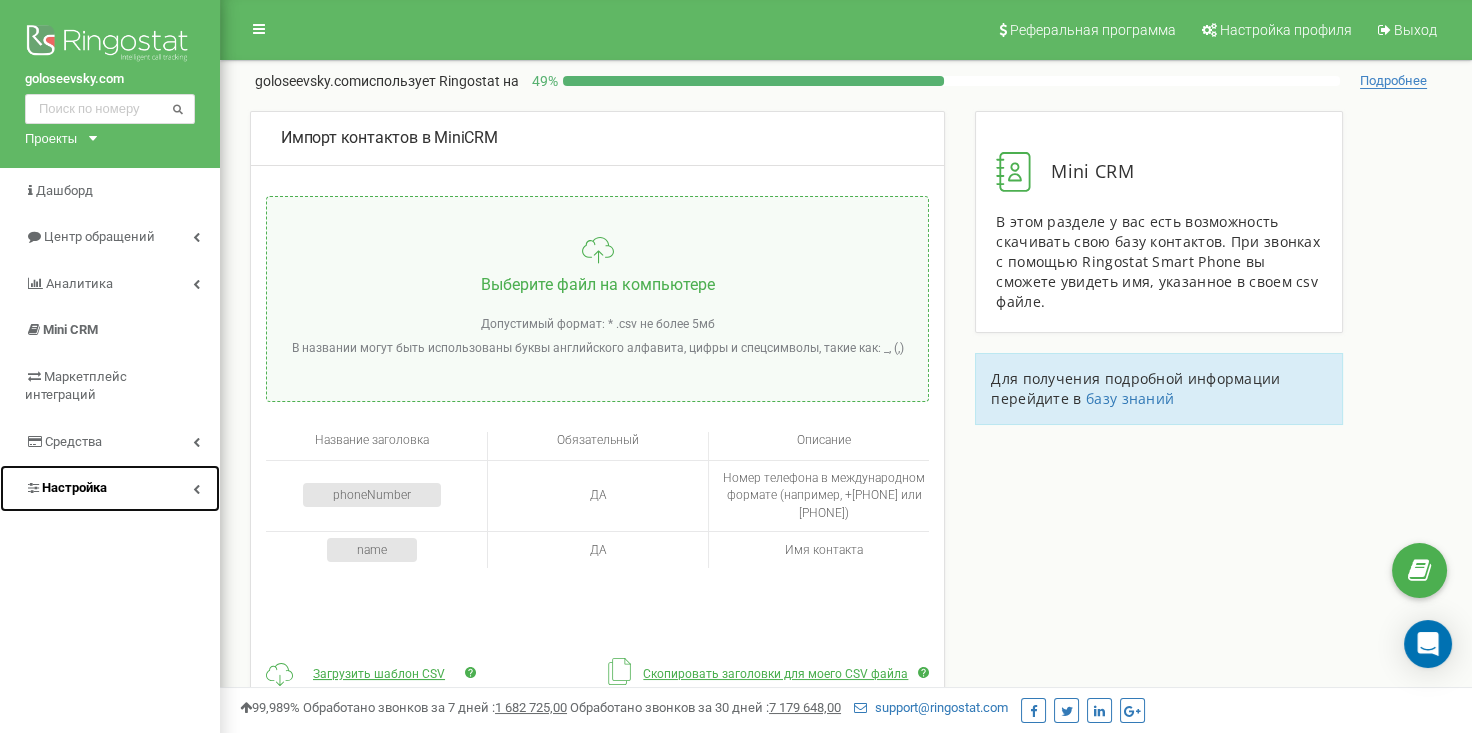 click on "Настройка" at bounding box center [74, 487] 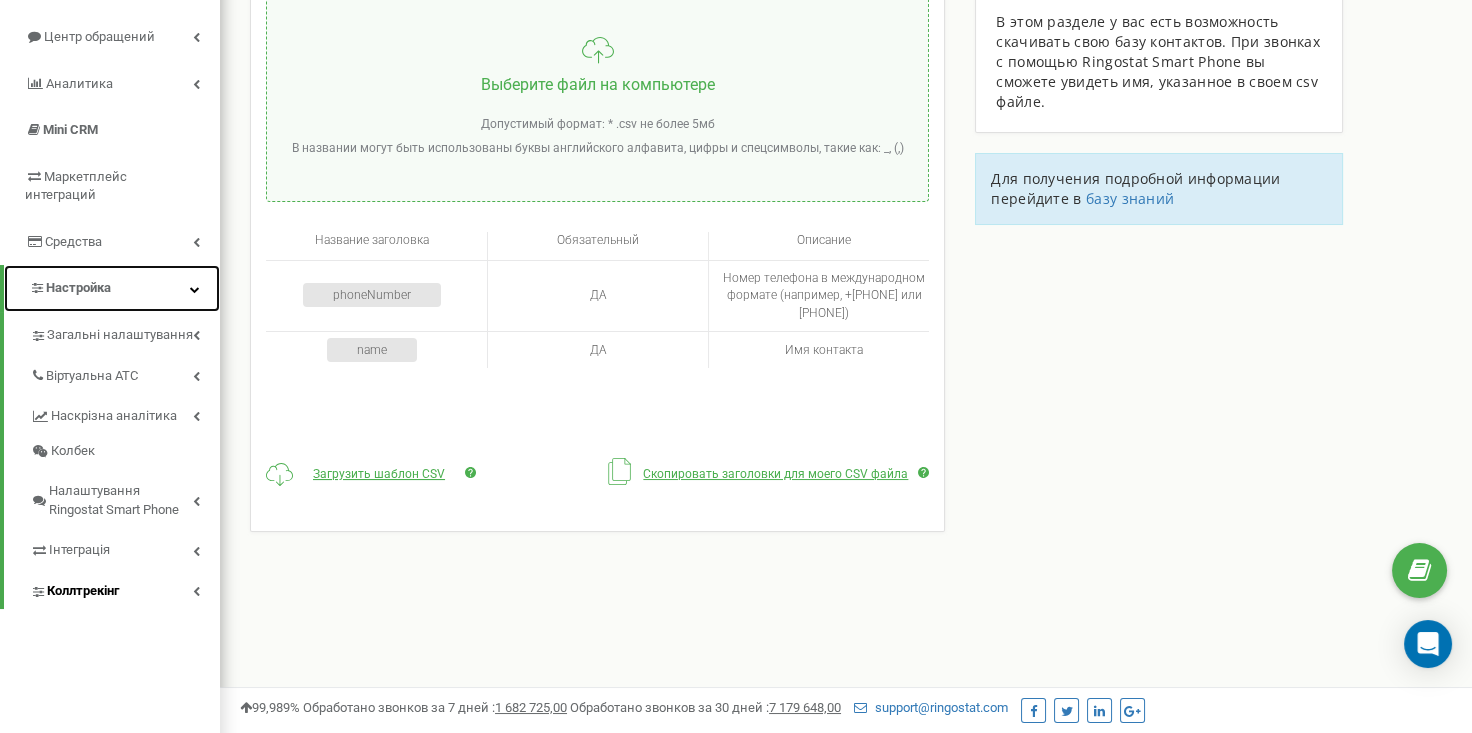 scroll, scrollTop: 300, scrollLeft: 0, axis: vertical 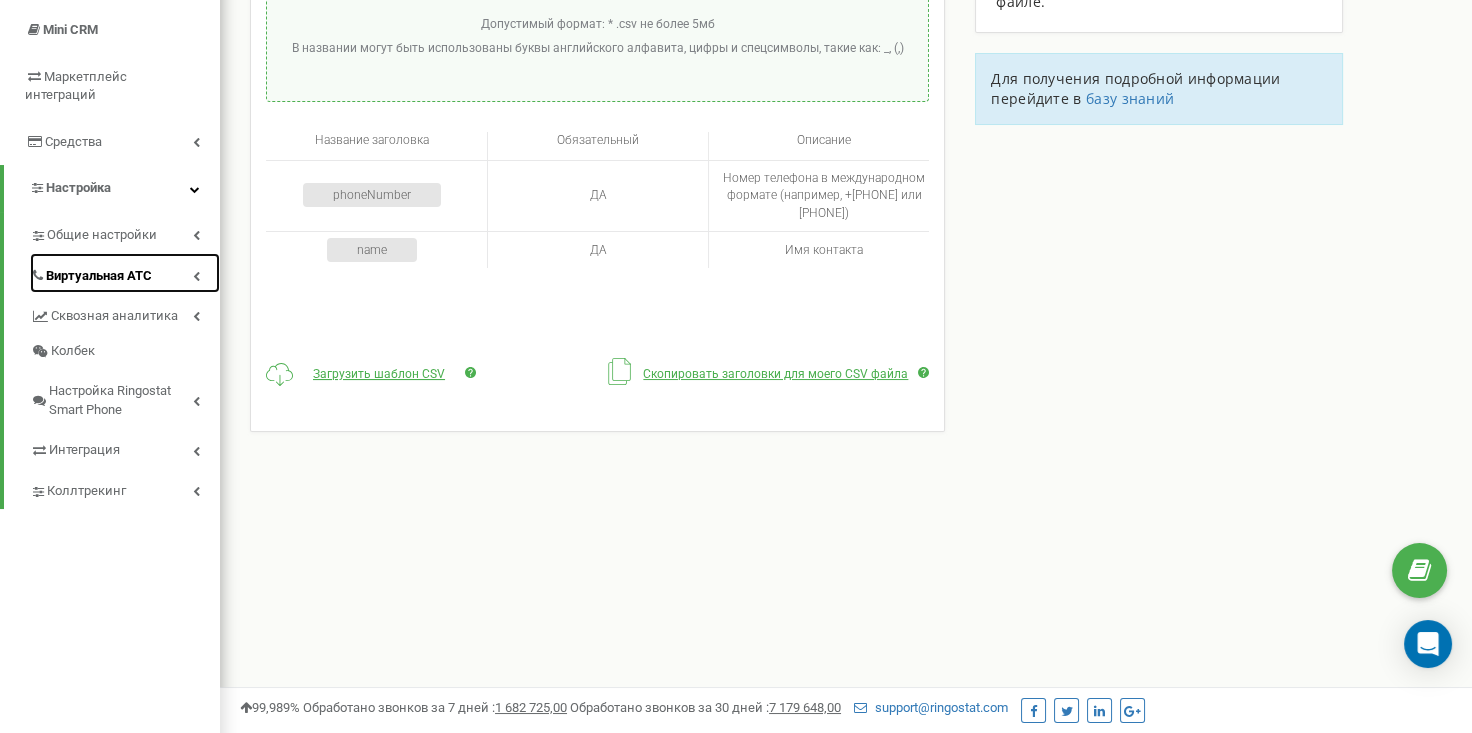 click on "Виртуальная АТС" at bounding box center [99, 275] 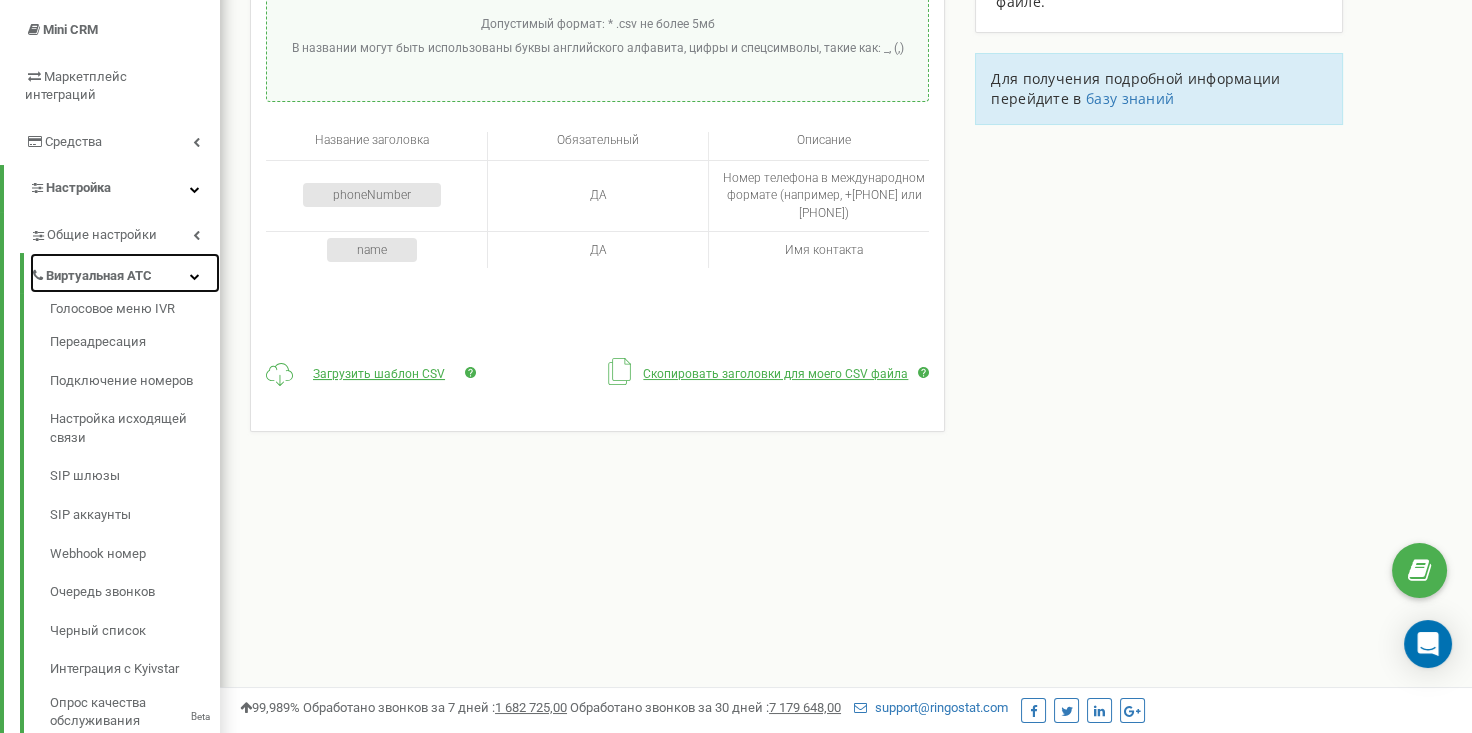scroll, scrollTop: 499, scrollLeft: 0, axis: vertical 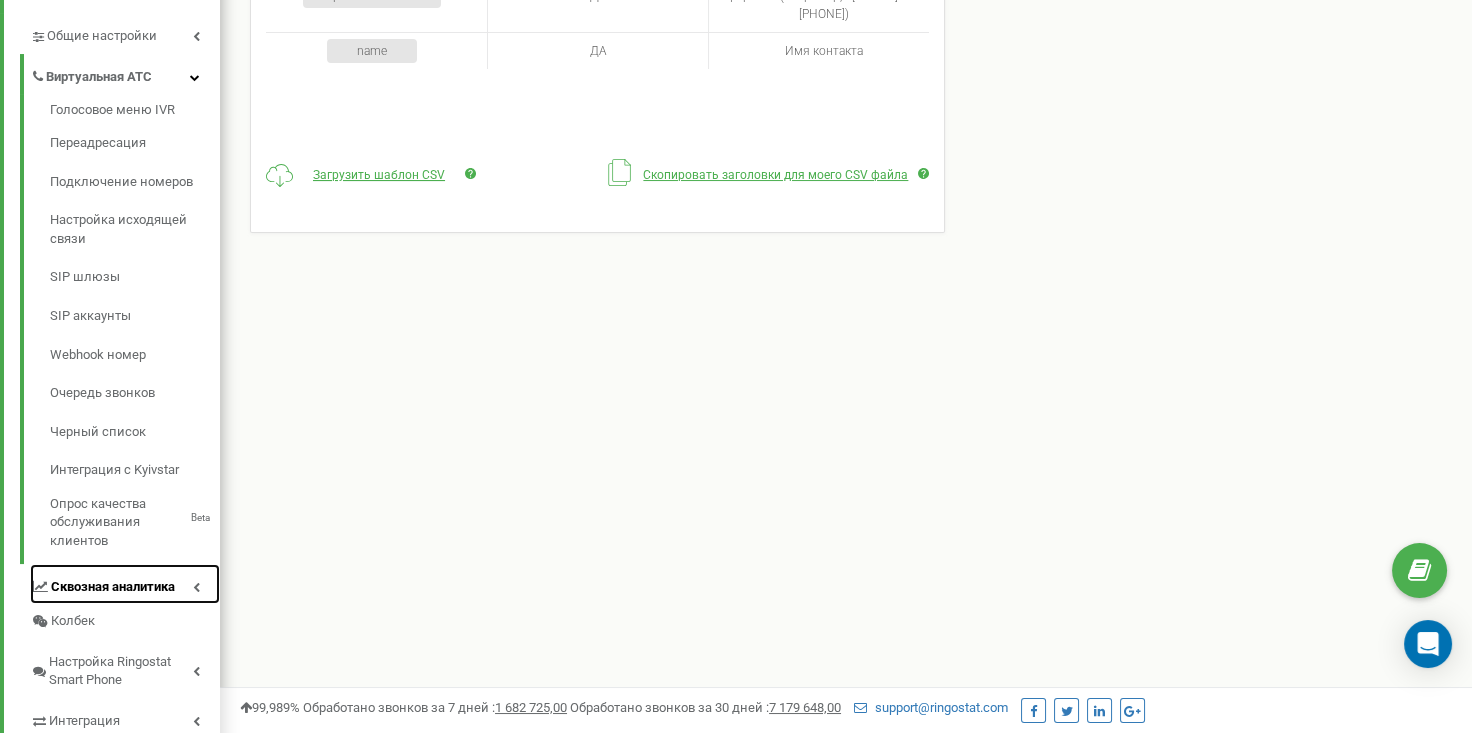 click on "Сквозная аналитика" at bounding box center [113, 586] 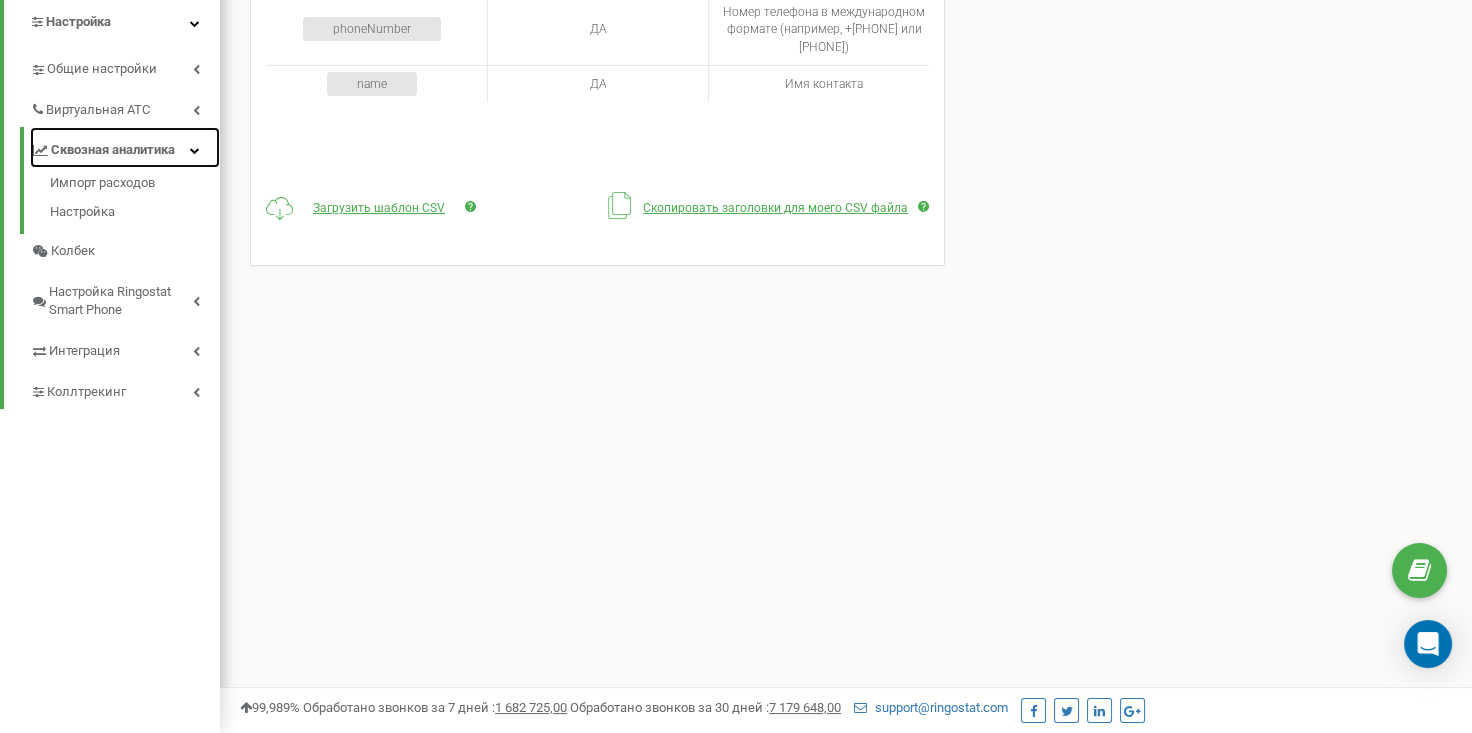 click on "Сквозная аналитика" at bounding box center [113, 149] 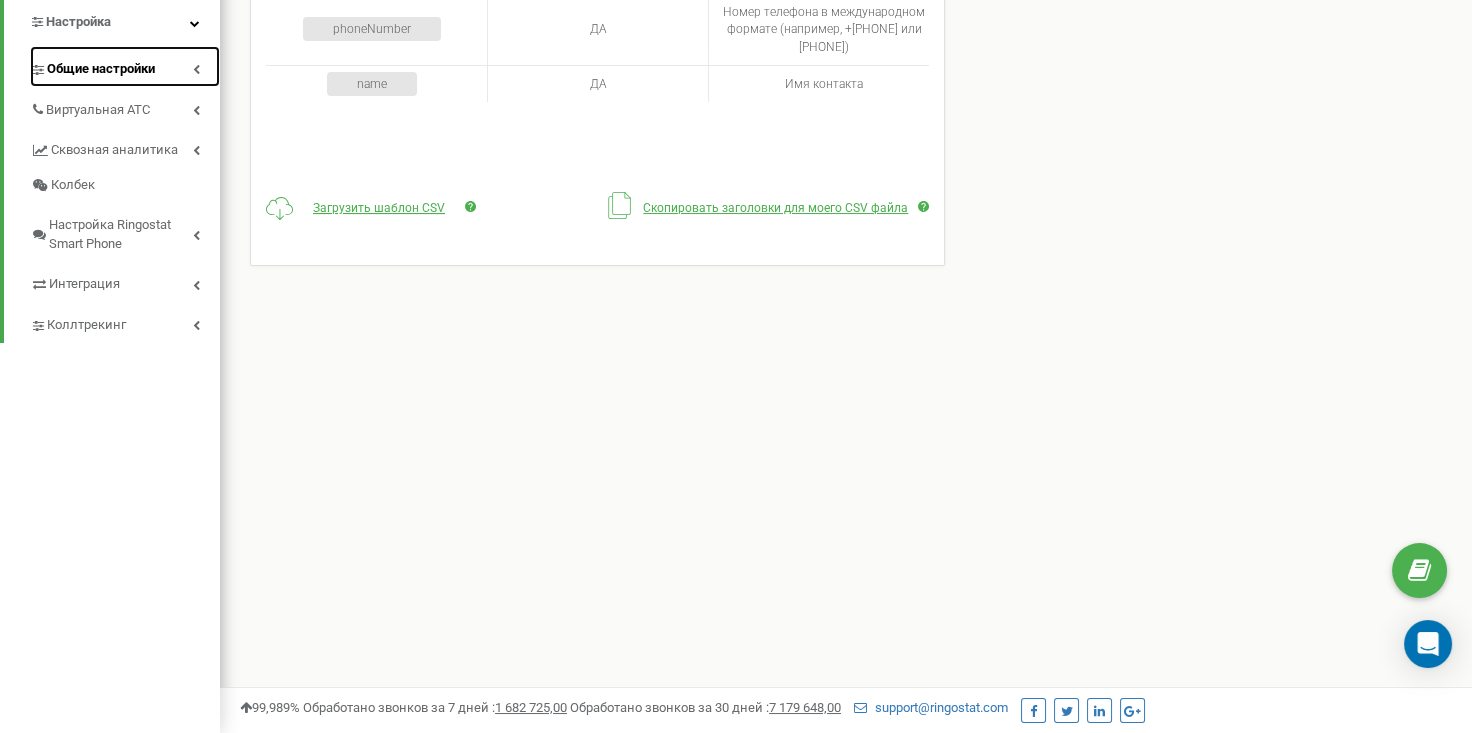 click on "Общие настройки" at bounding box center (101, 68) 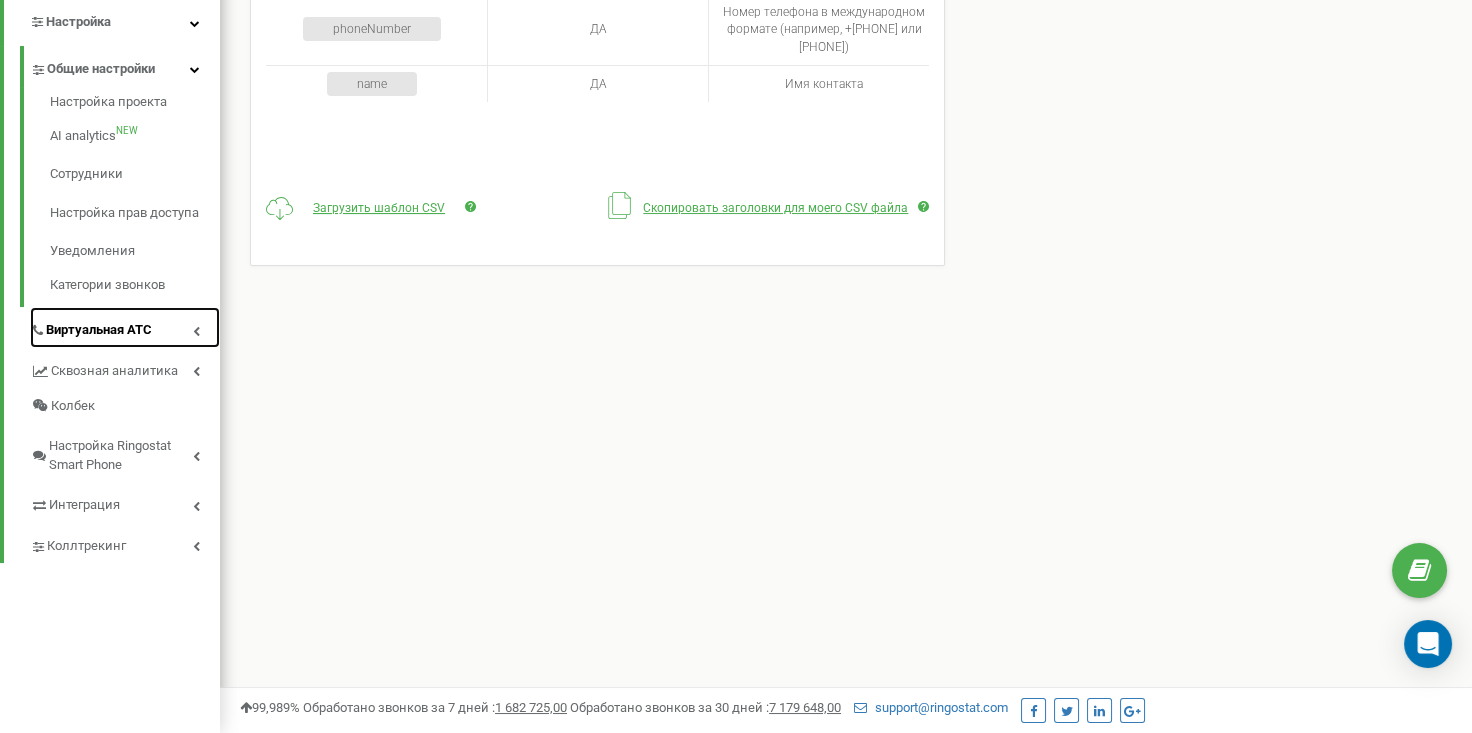 click on "Виртуальная АТС" at bounding box center (99, 329) 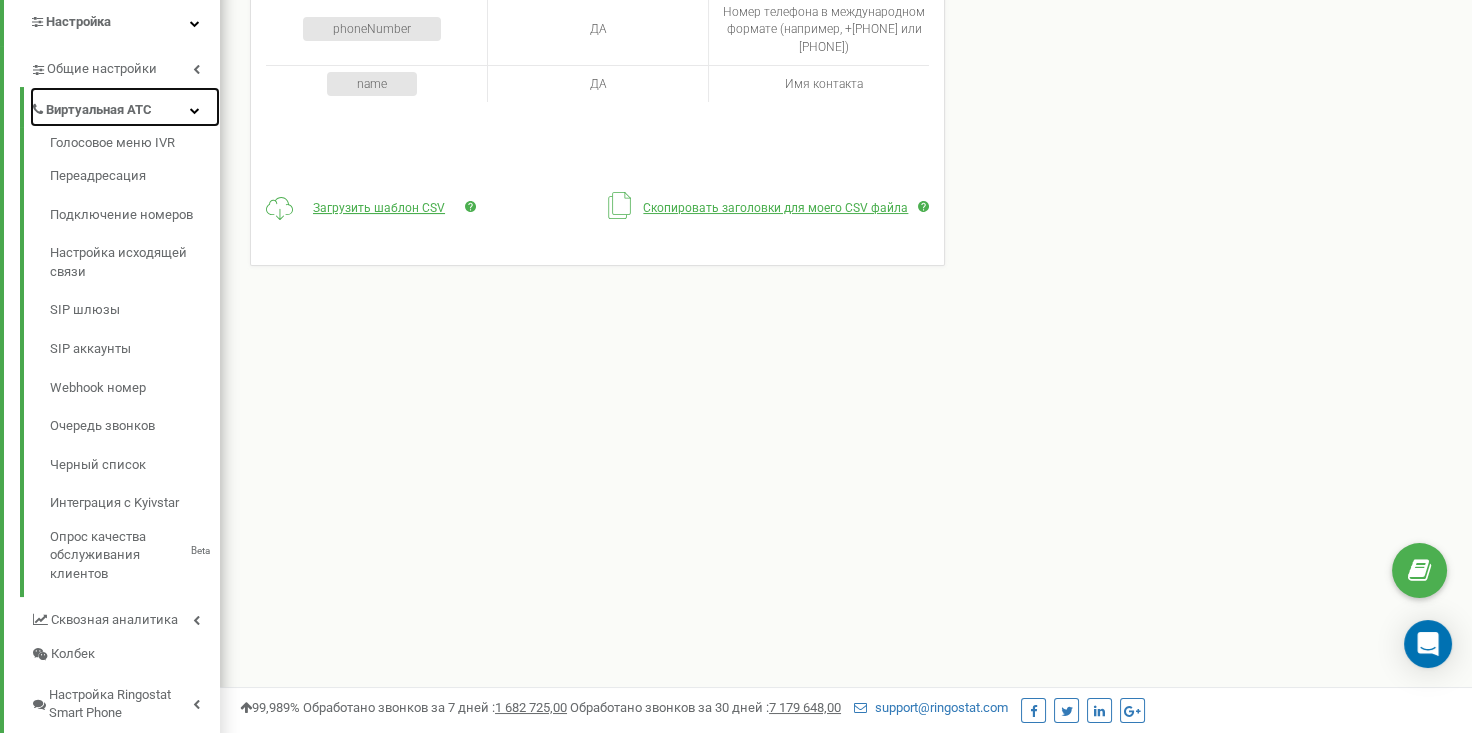 click on "Виртуальная АТС" at bounding box center (99, 109) 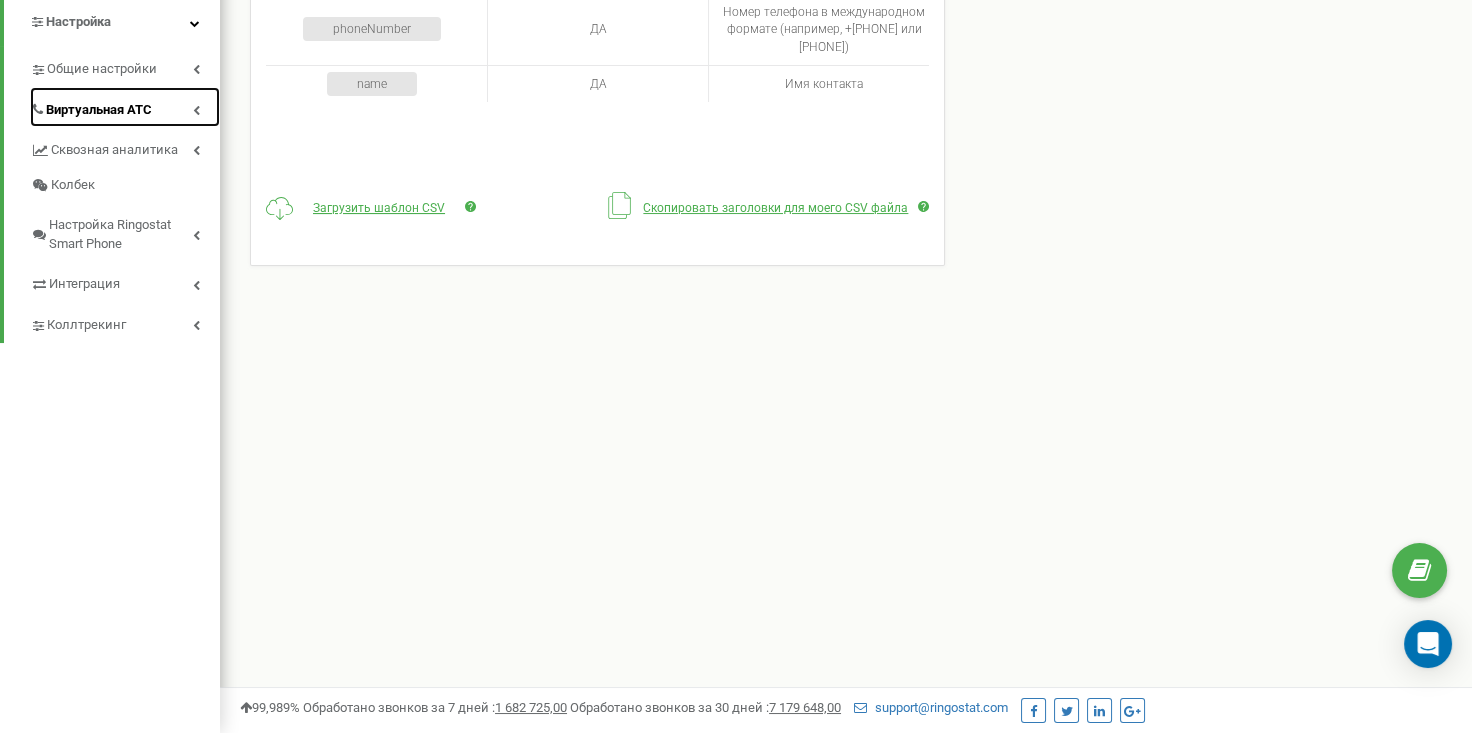 click on "Виртуальная АТС" at bounding box center (99, 109) 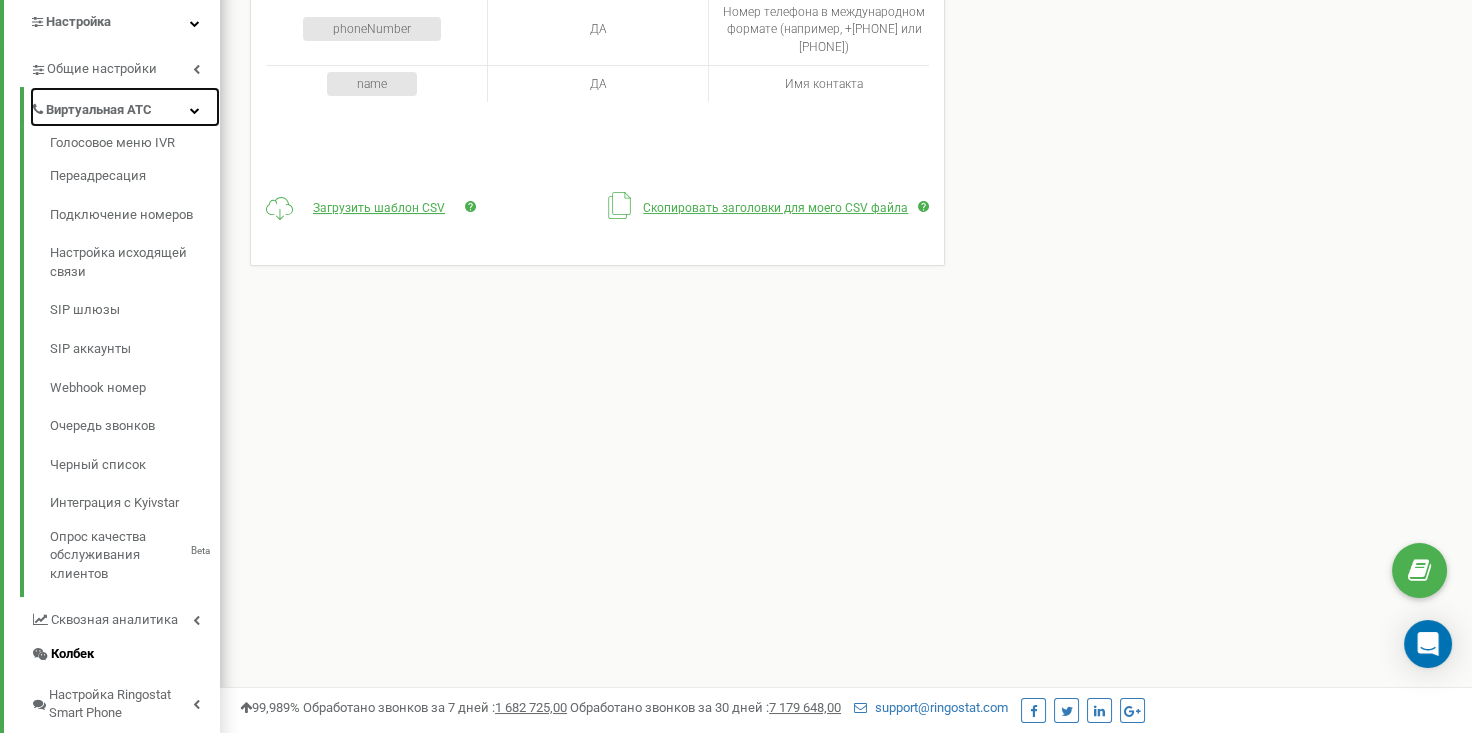 scroll, scrollTop: 576, scrollLeft: 0, axis: vertical 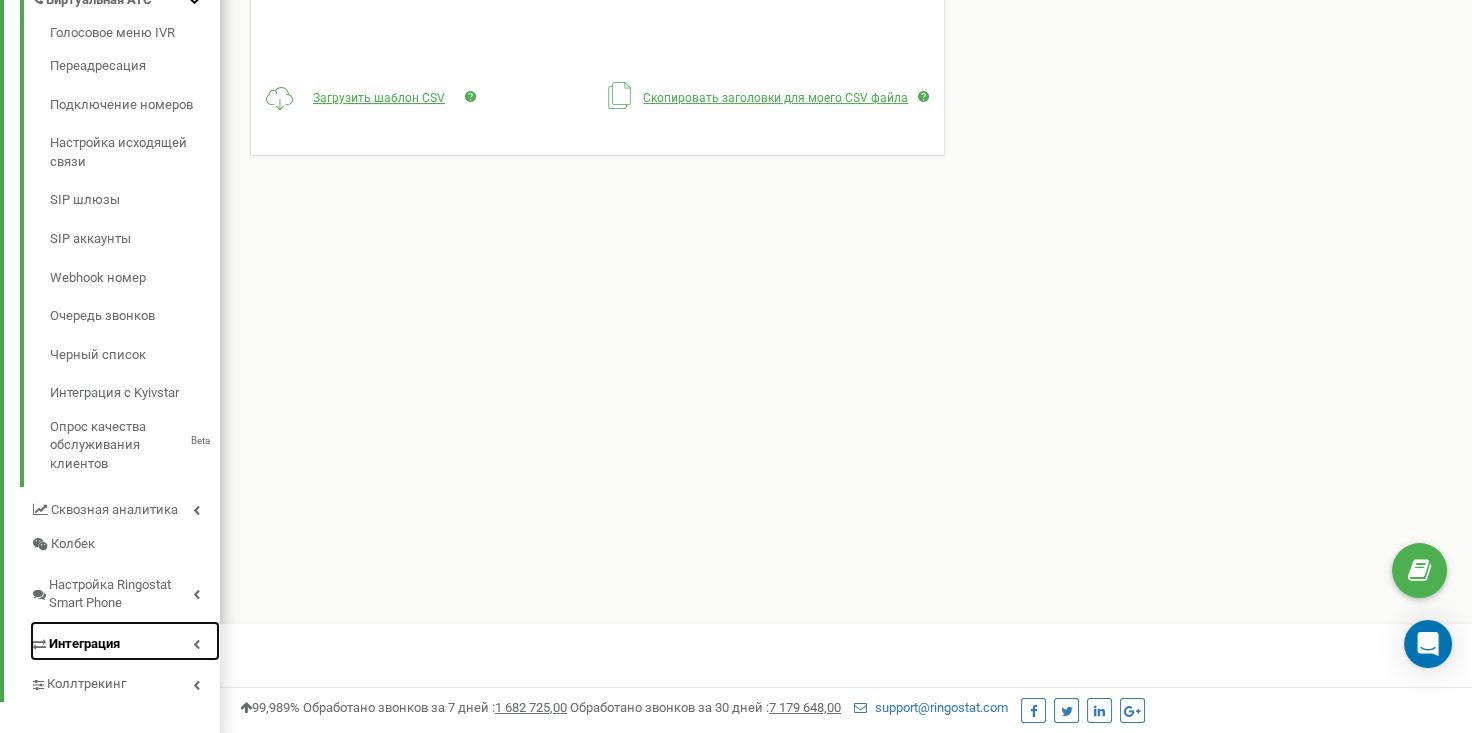 click on "Интеграция" at bounding box center (84, 643) 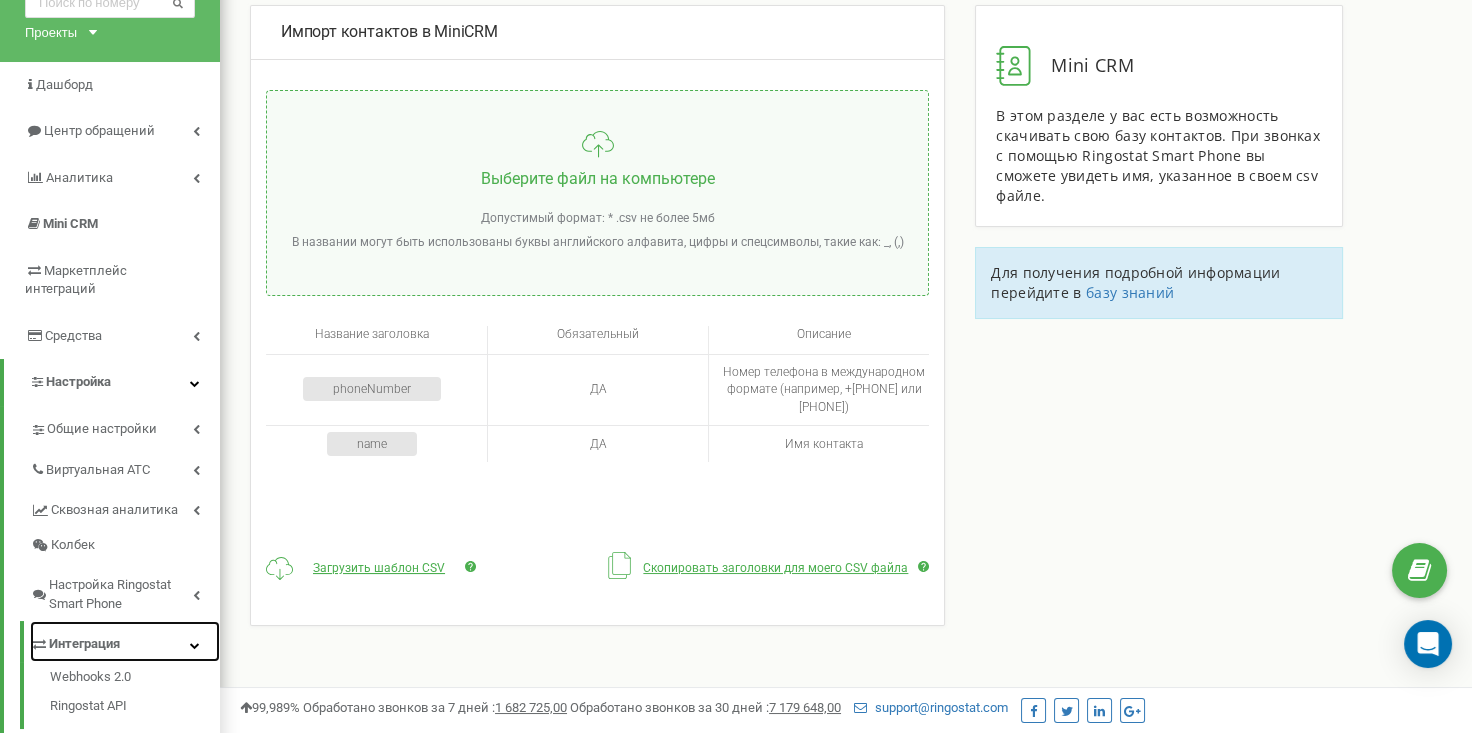 scroll, scrollTop: 406, scrollLeft: 0, axis: vertical 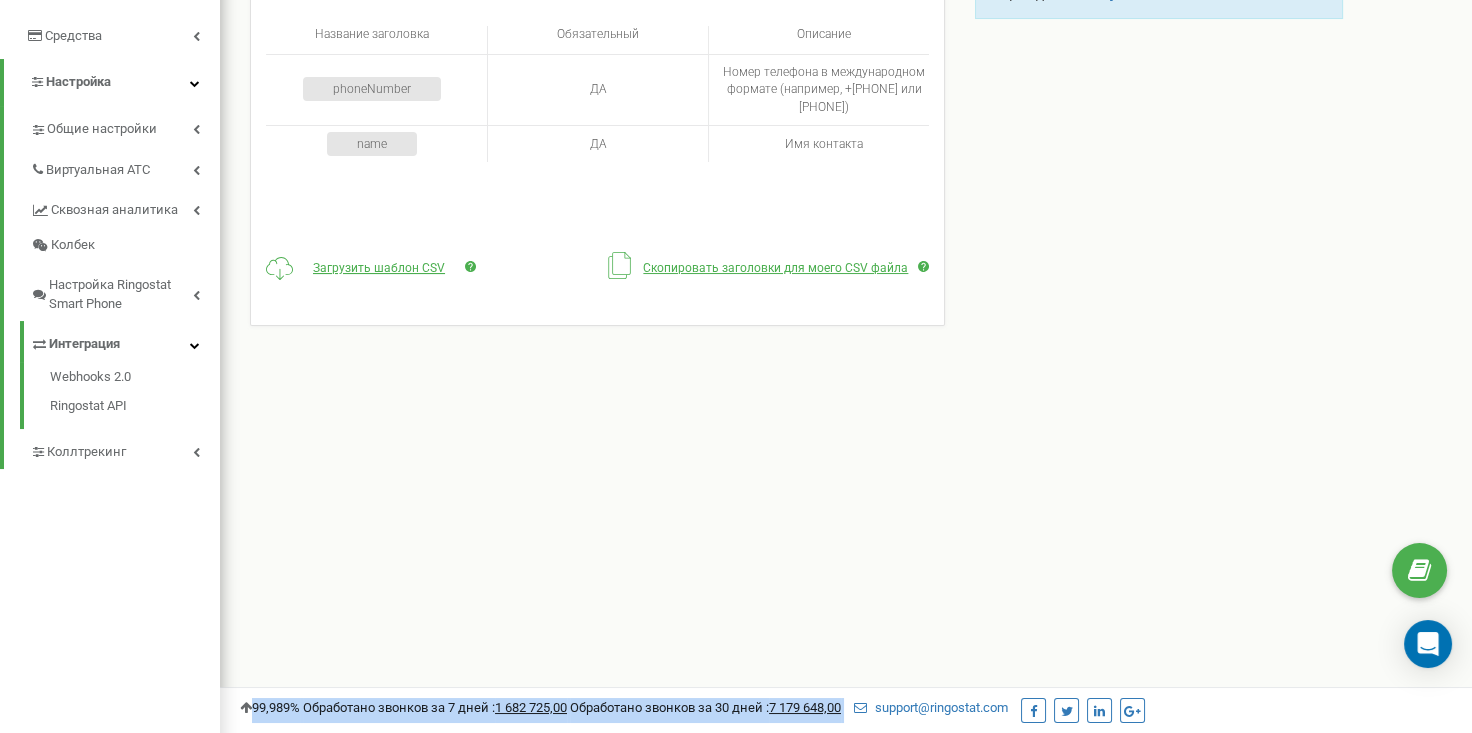 drag, startPoint x: 252, startPoint y: 704, endPoint x: 860, endPoint y: 702, distance: 608.0033 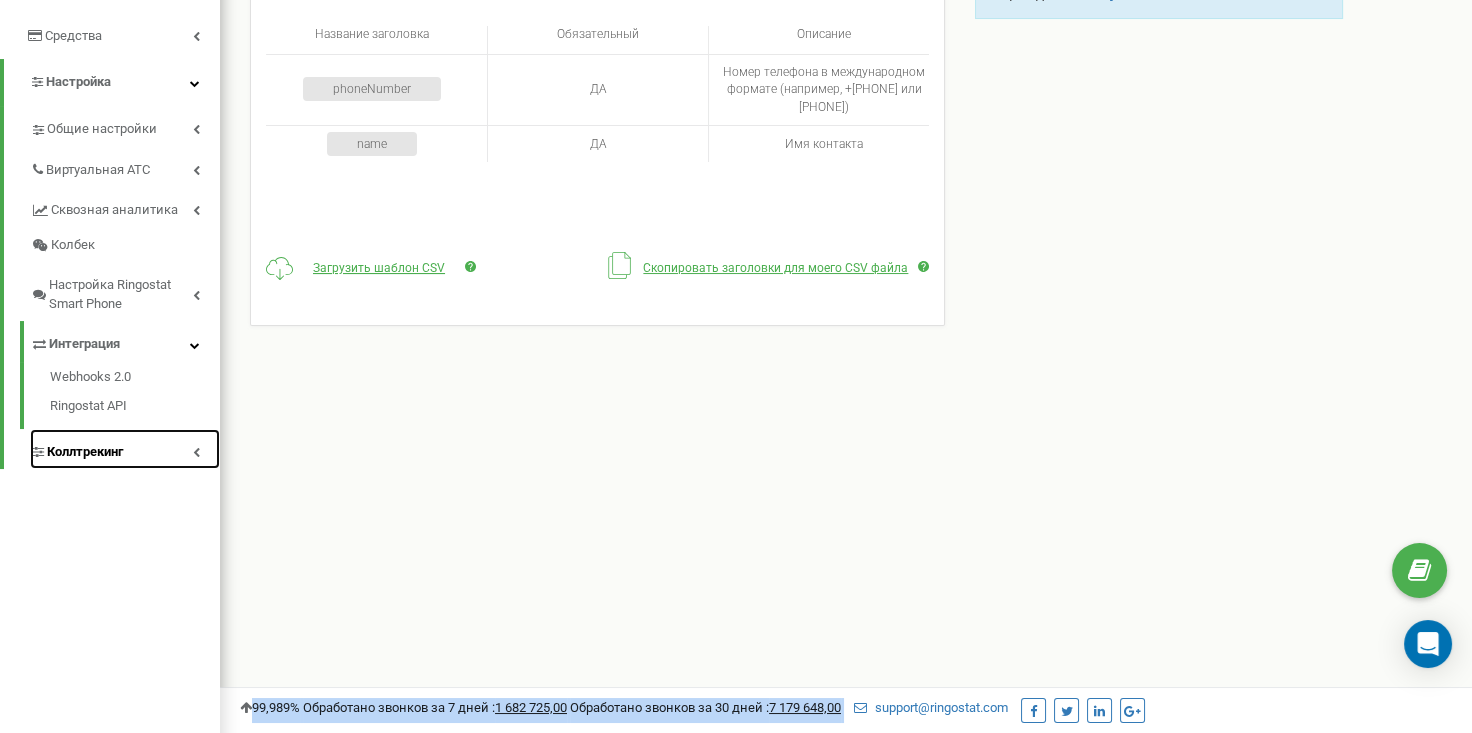 click on "Коллтрекинг" at bounding box center [85, 451] 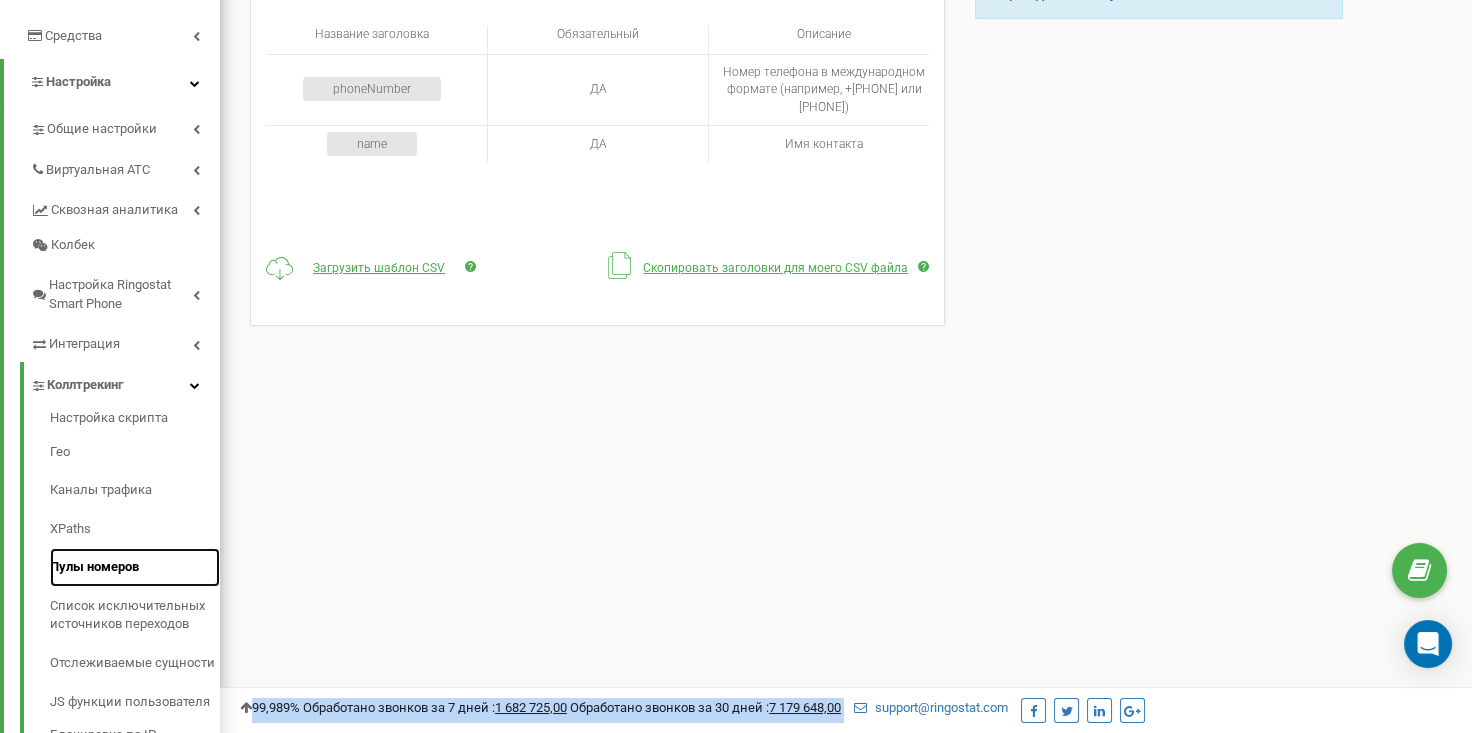 click on "Пулы номеров" at bounding box center (94, 566) 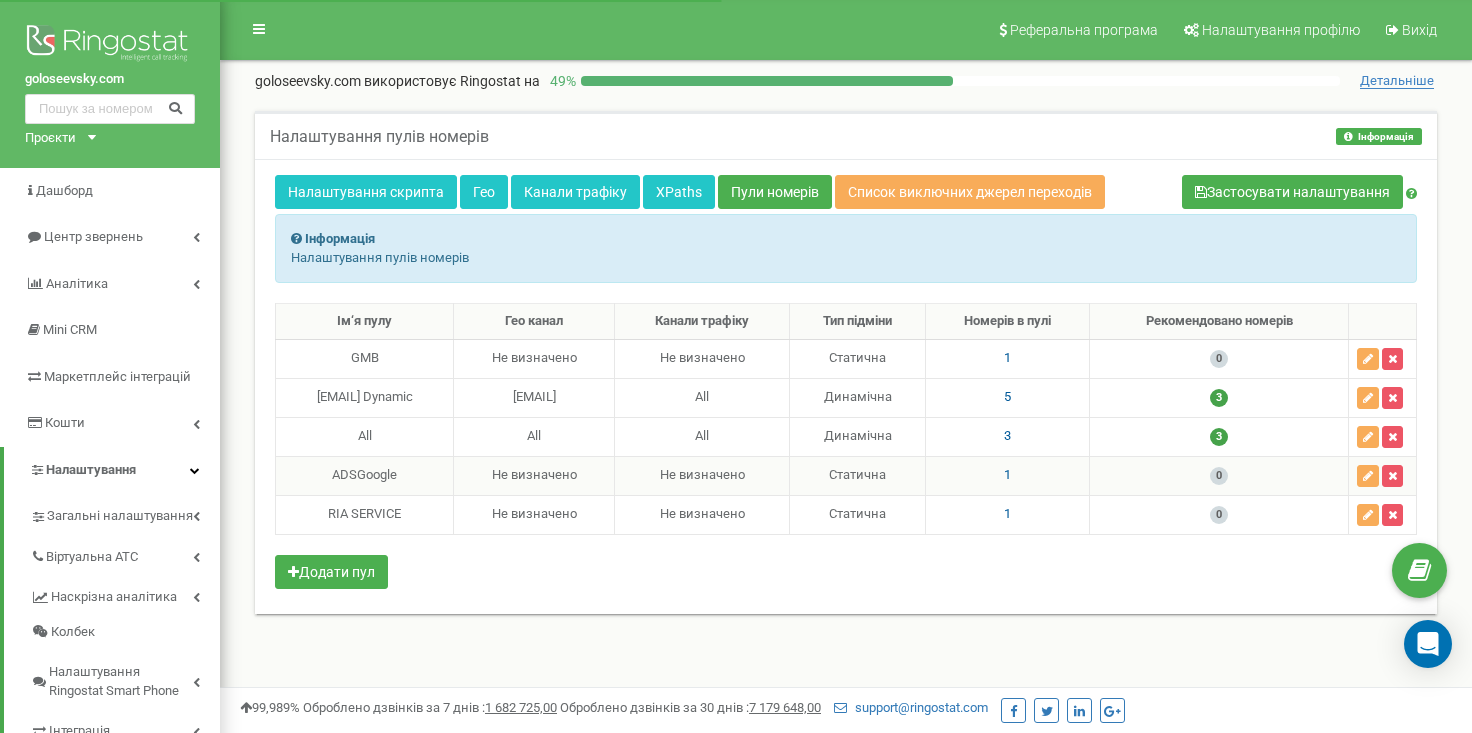 scroll, scrollTop: 0, scrollLeft: 0, axis: both 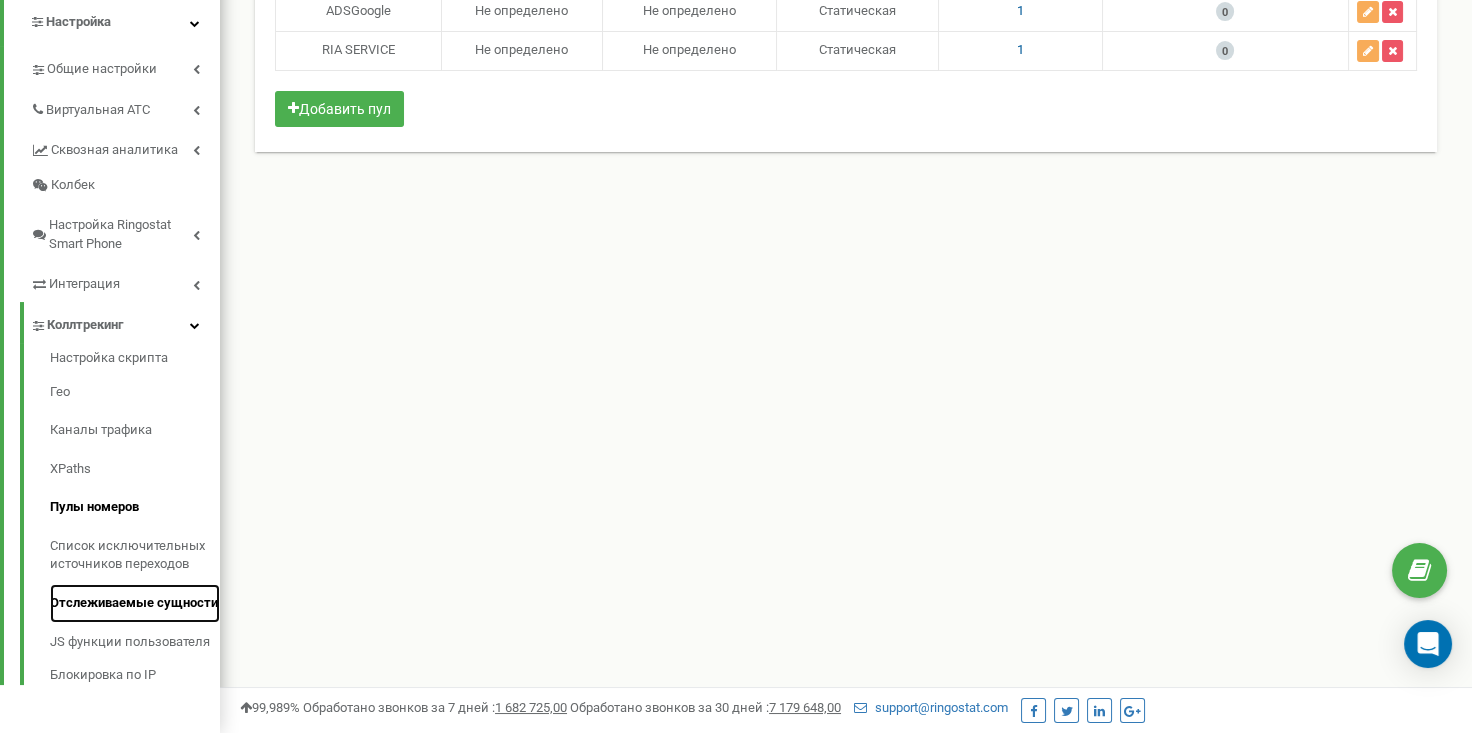 click on "Отслеживаемые сущности" at bounding box center [134, 602] 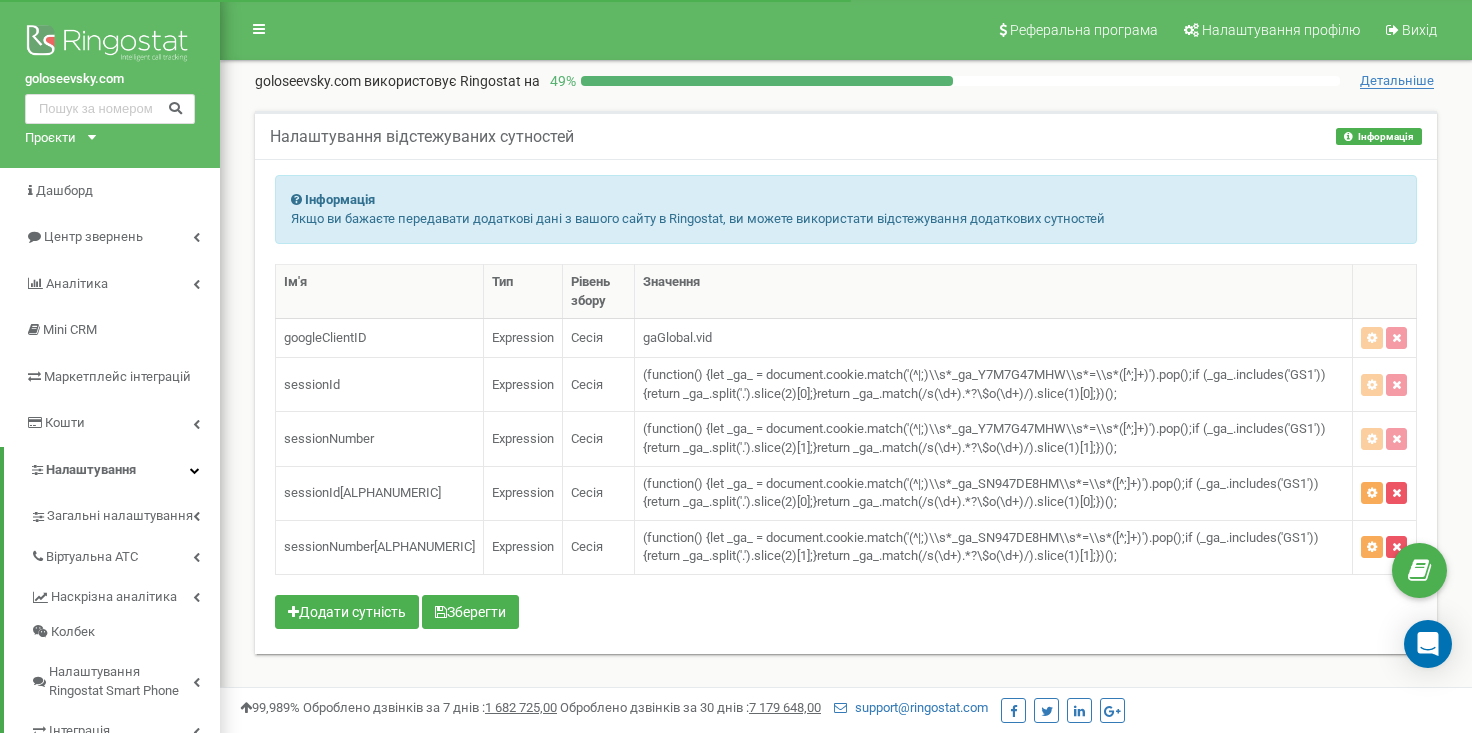 scroll, scrollTop: 0, scrollLeft: 0, axis: both 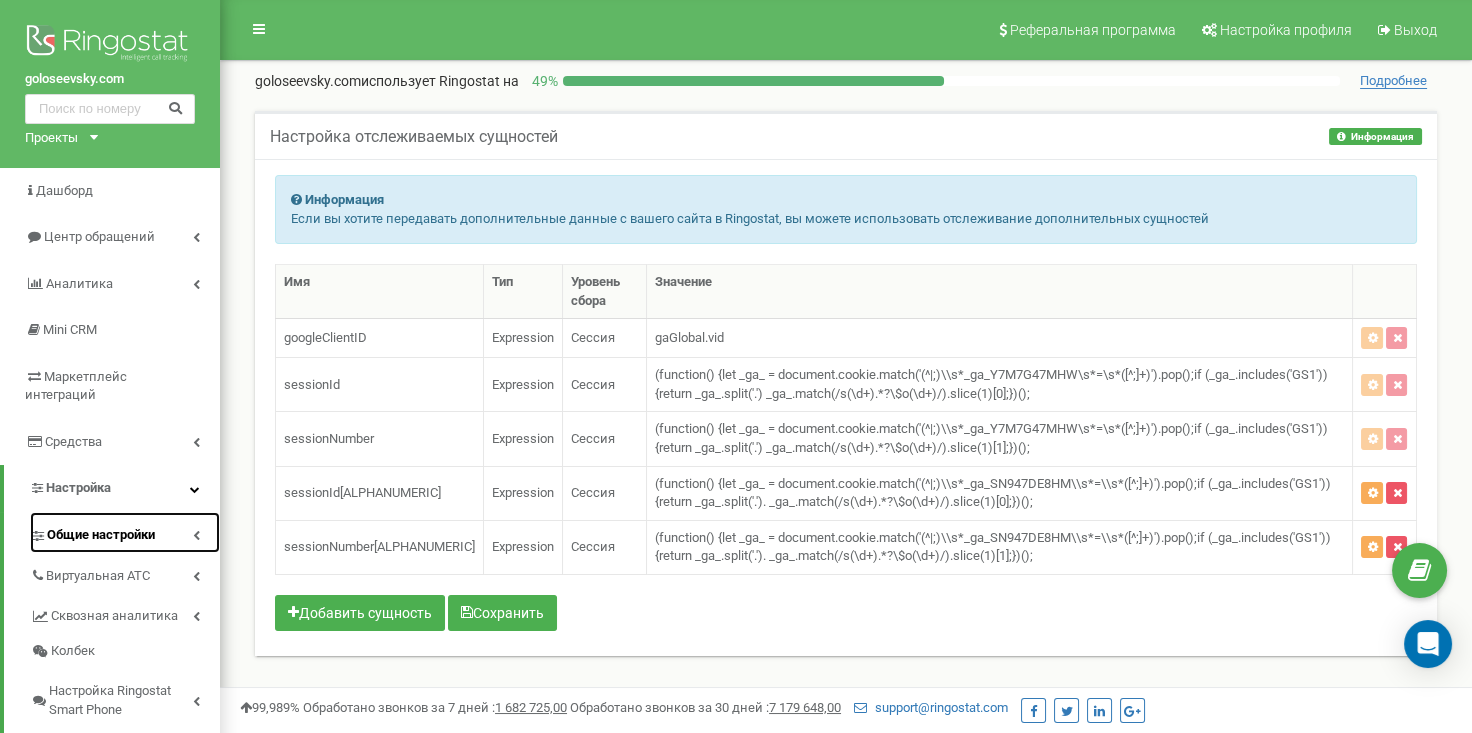click on "Общие настройки" at bounding box center (101, 534) 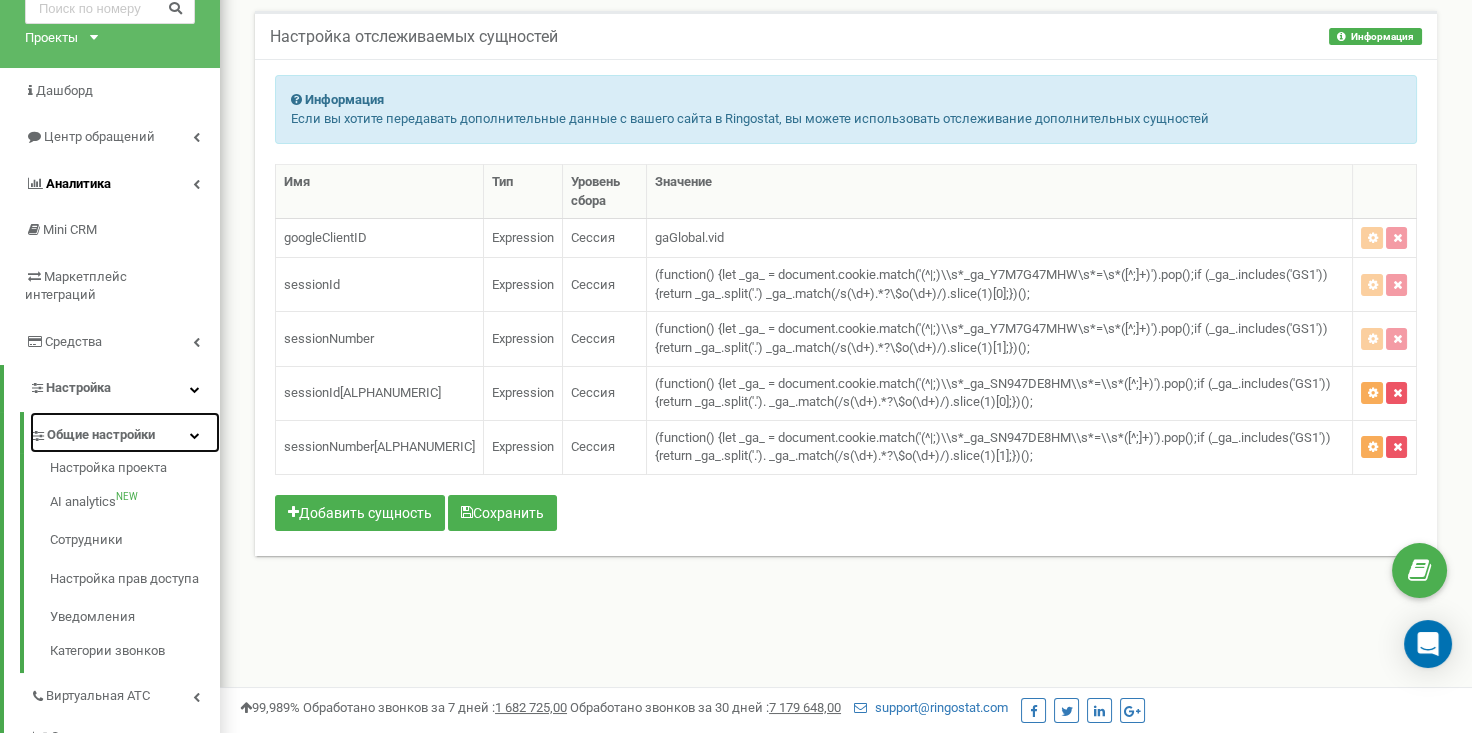 scroll, scrollTop: 0, scrollLeft: 0, axis: both 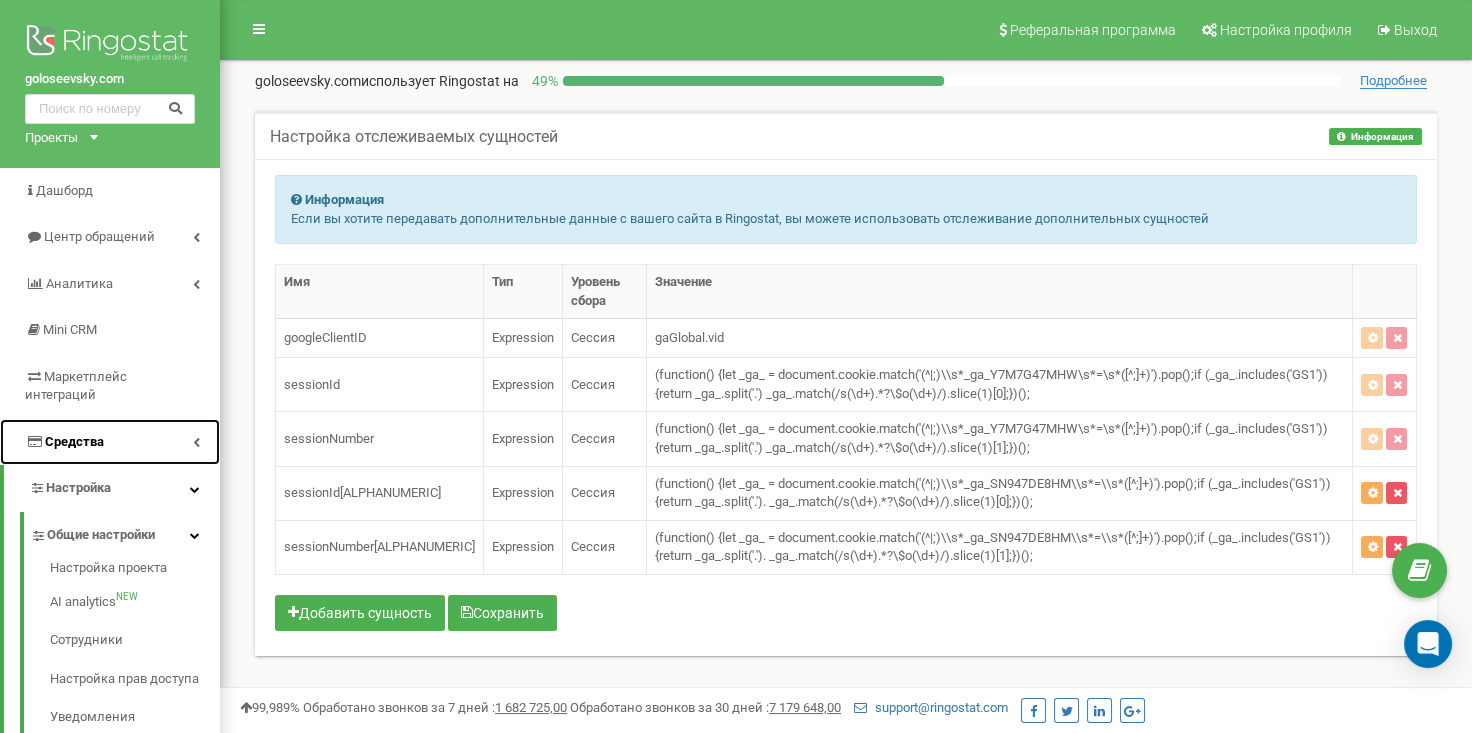 click on "Средства" at bounding box center (110, 442) 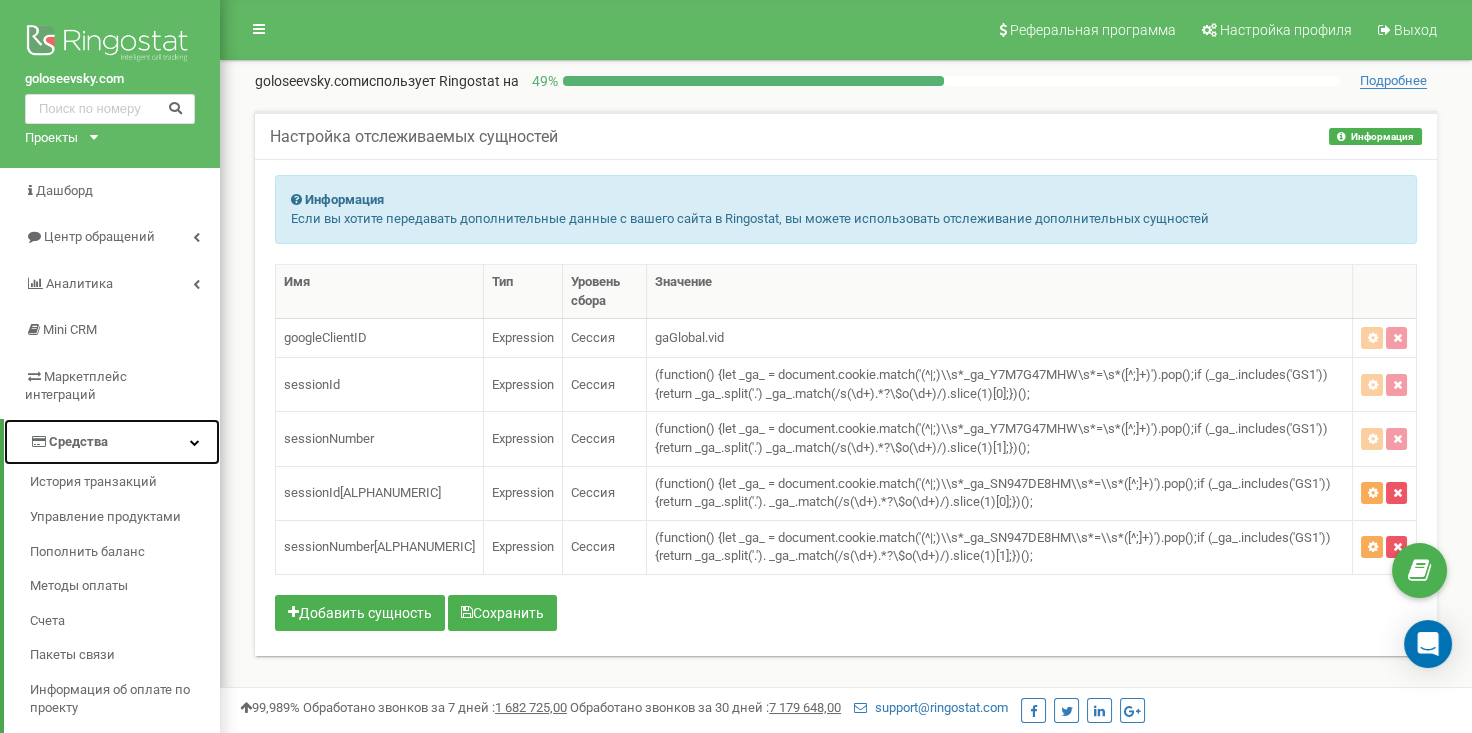 click on "Средства" at bounding box center [112, 442] 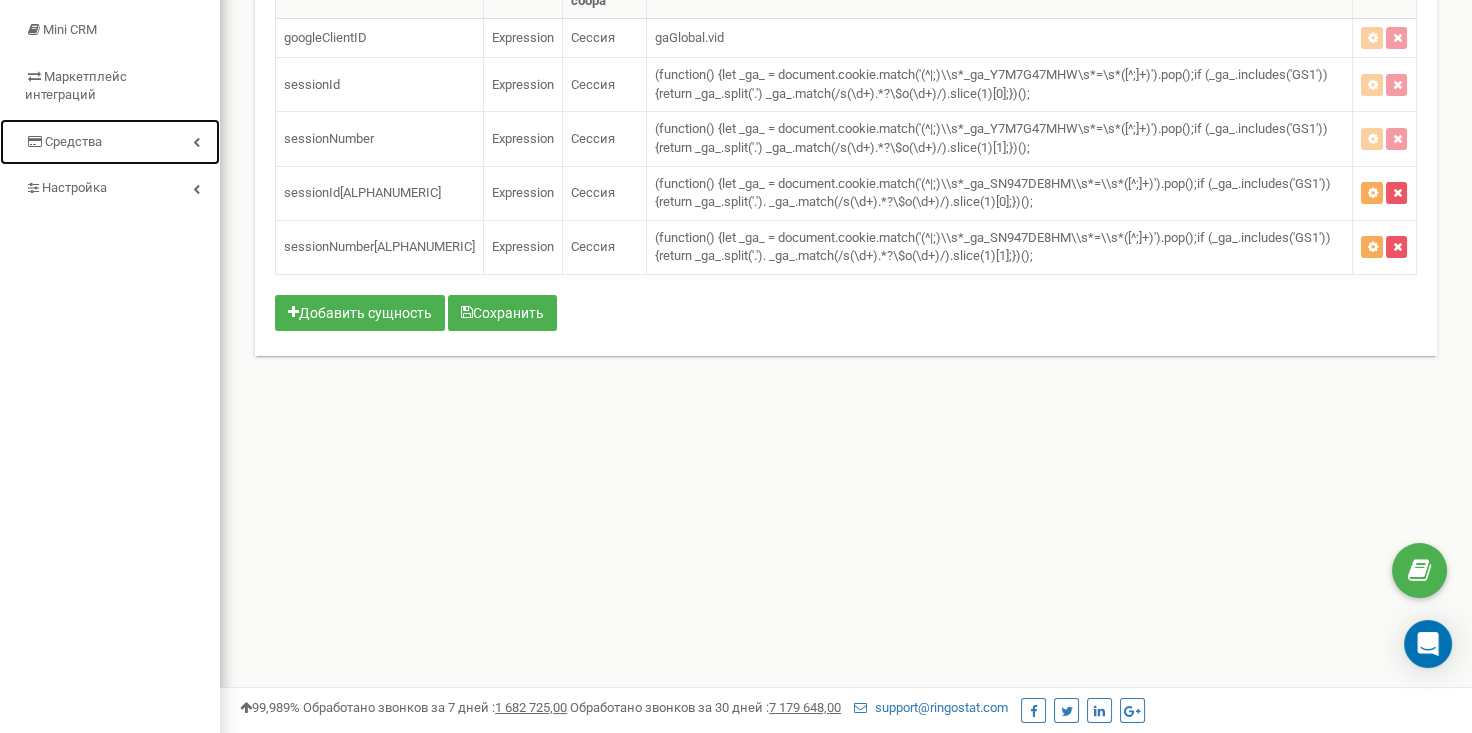scroll, scrollTop: 0, scrollLeft: 0, axis: both 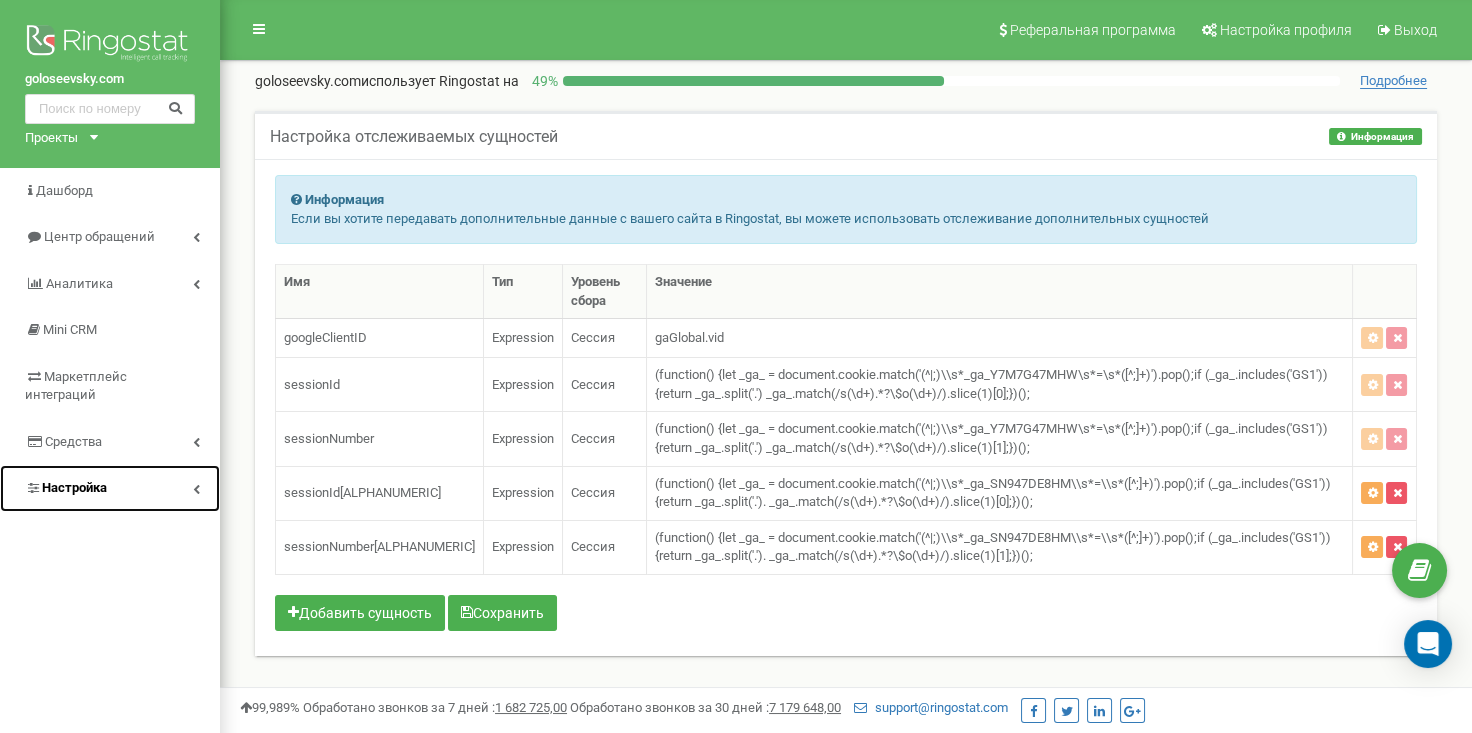 click on "Настройка" at bounding box center [74, 487] 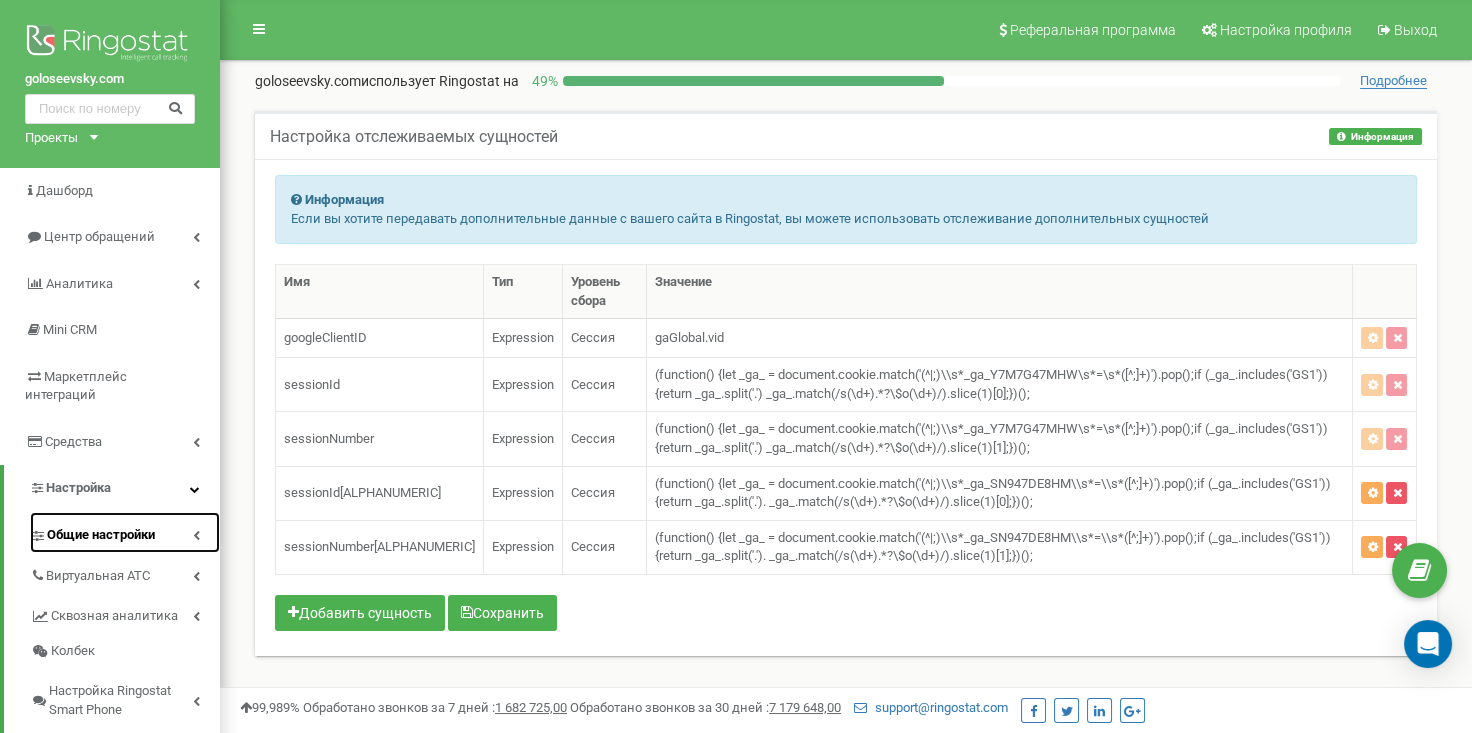 click on "Общие настройки" at bounding box center [101, 534] 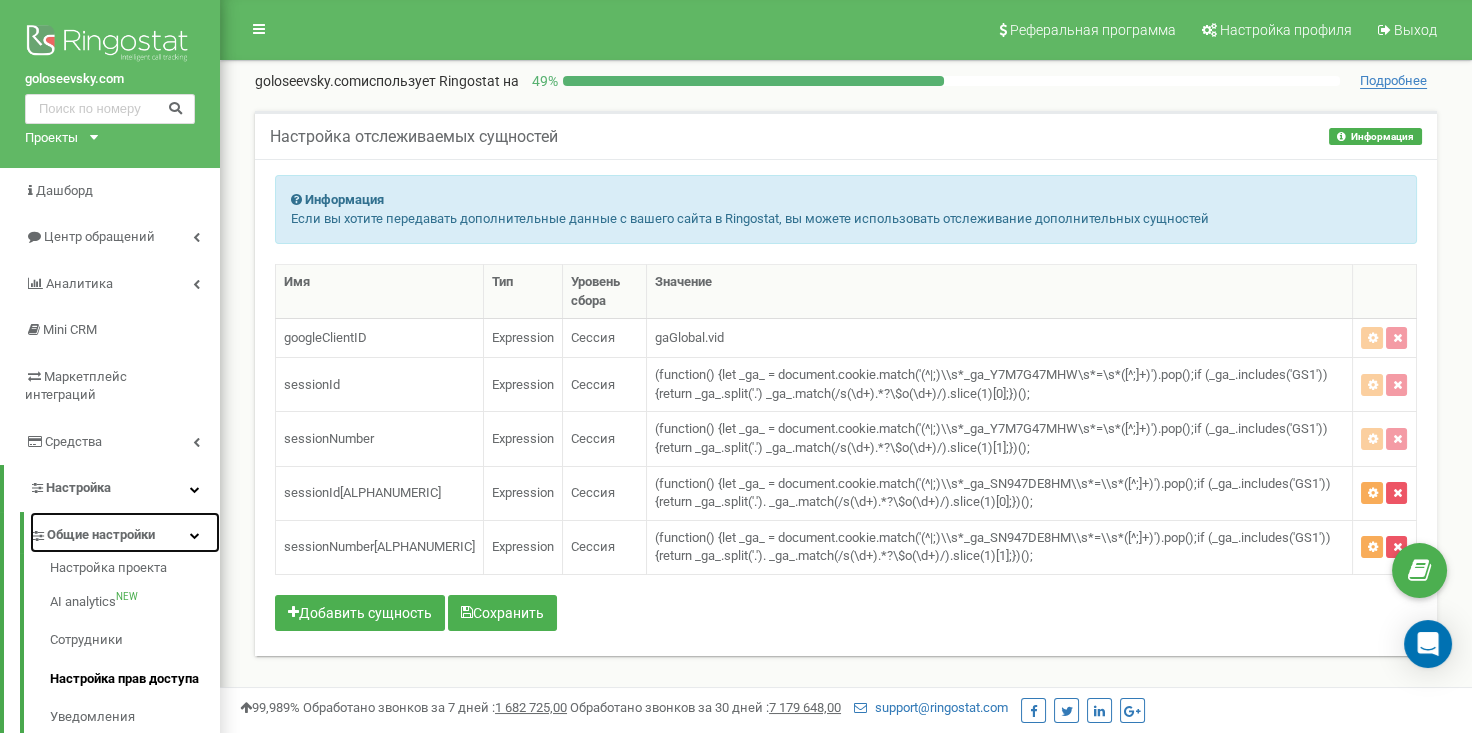 scroll, scrollTop: 100, scrollLeft: 0, axis: vertical 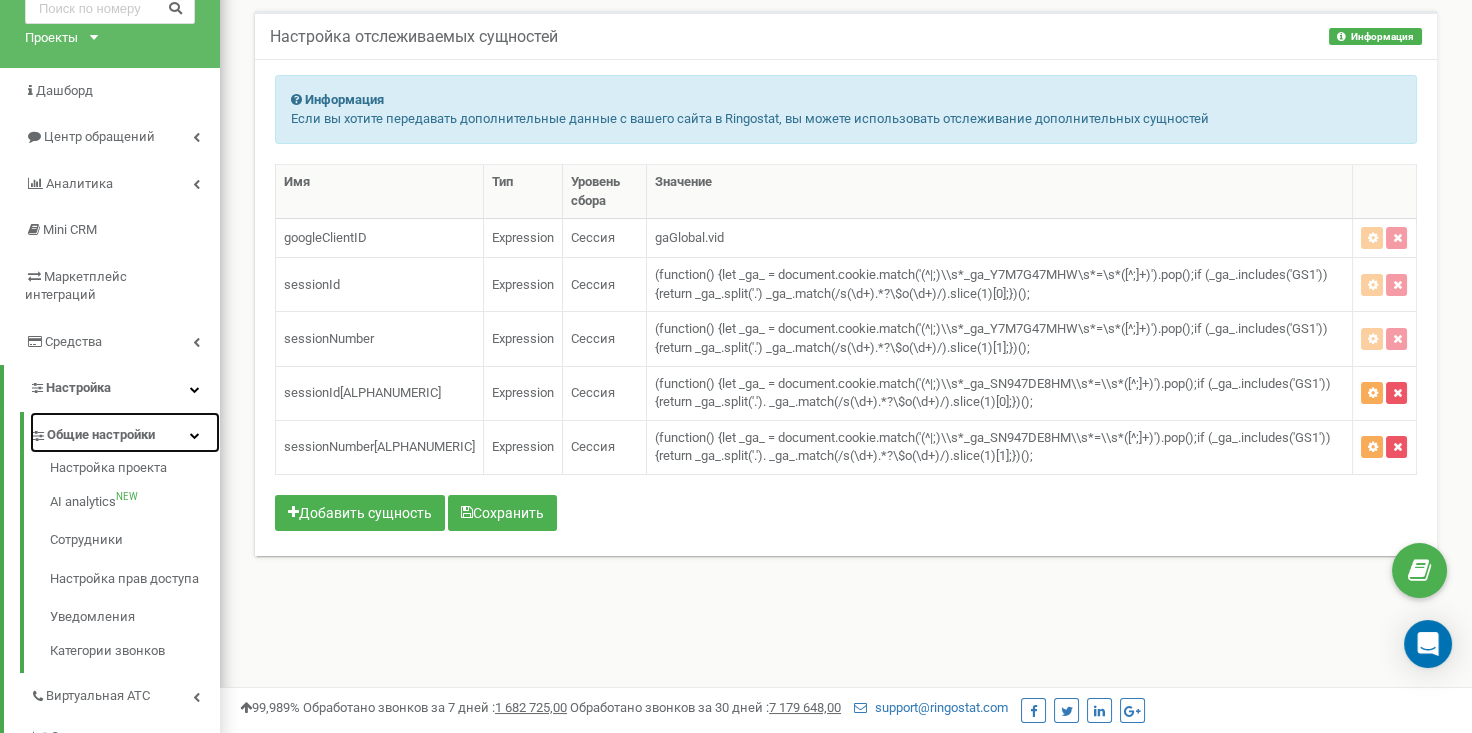 click on "Общие настройки" at bounding box center (101, 434) 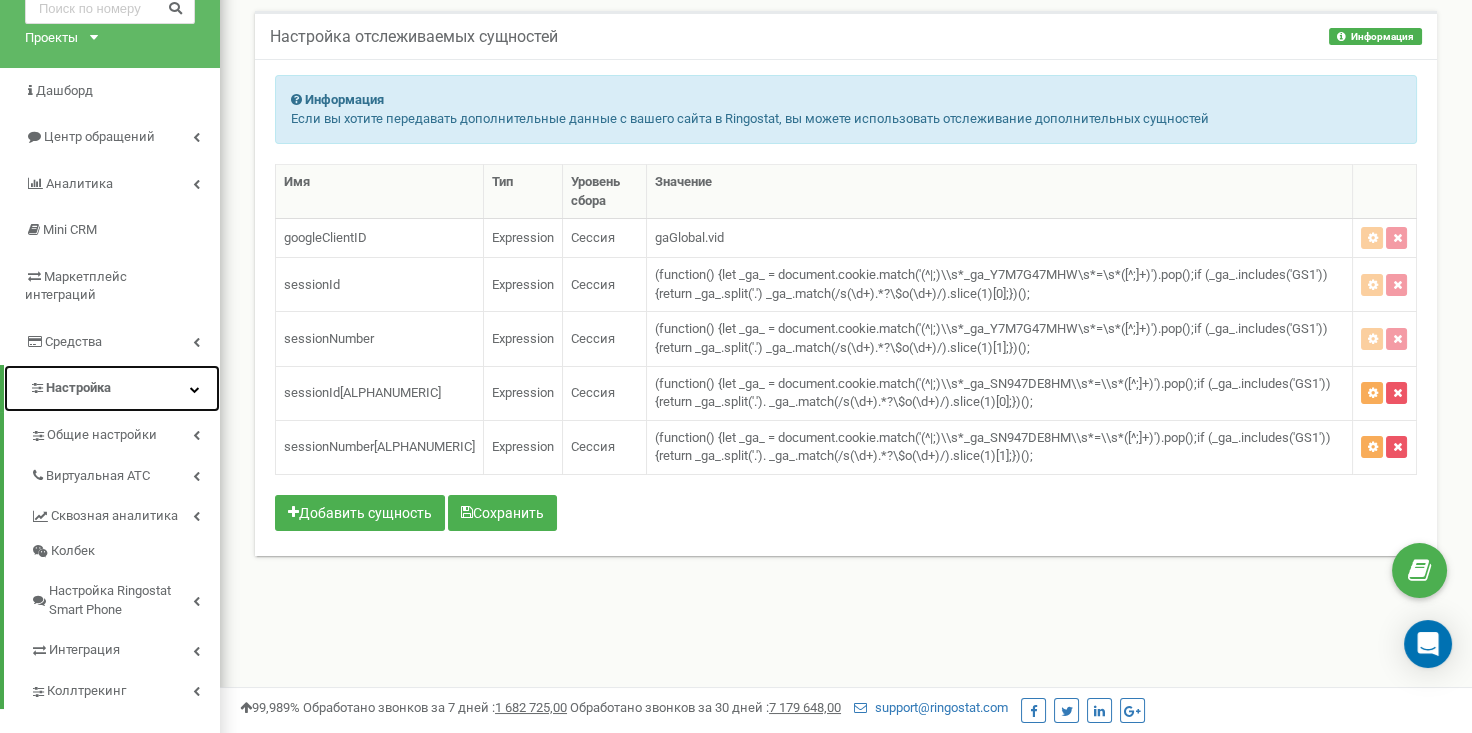 click on "Настройка" at bounding box center [112, 388] 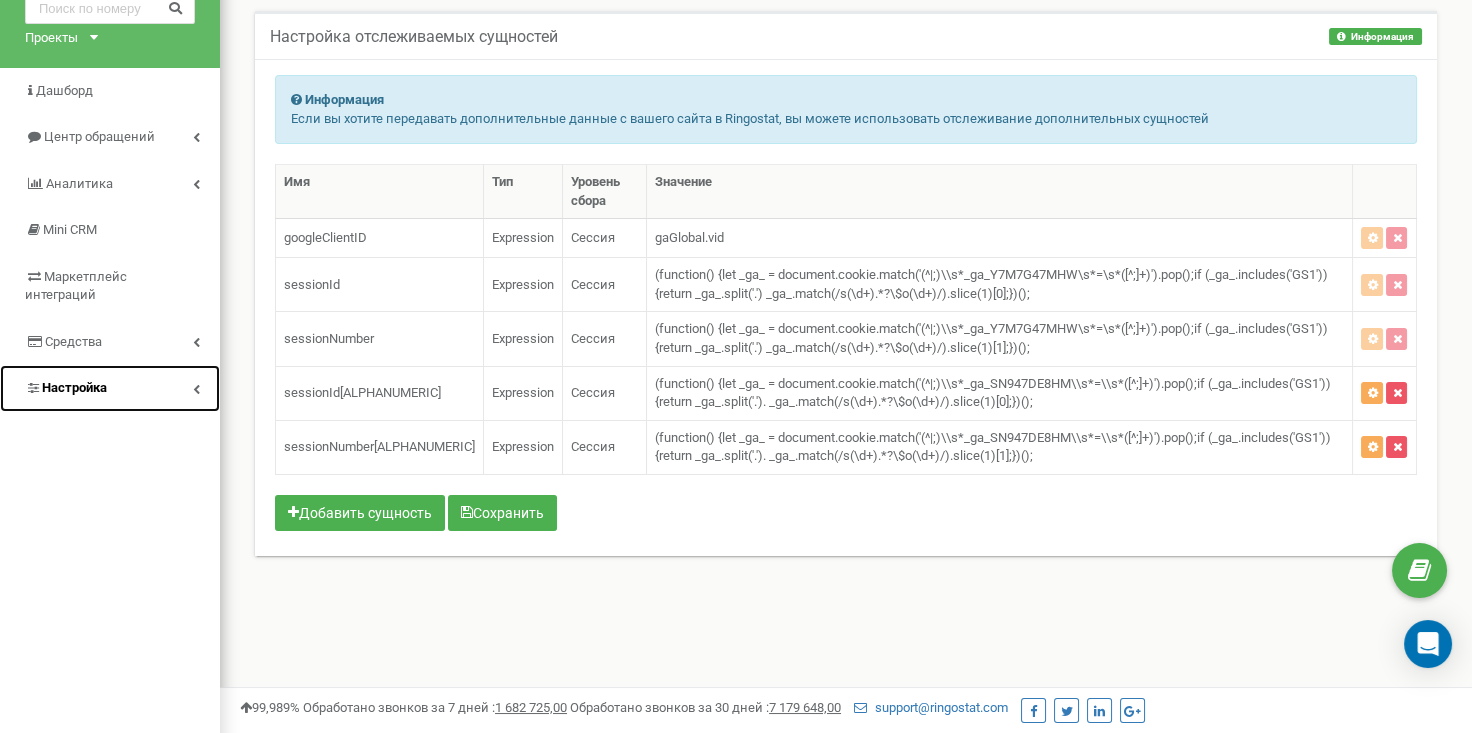 click on "Настройка" at bounding box center (110, 388) 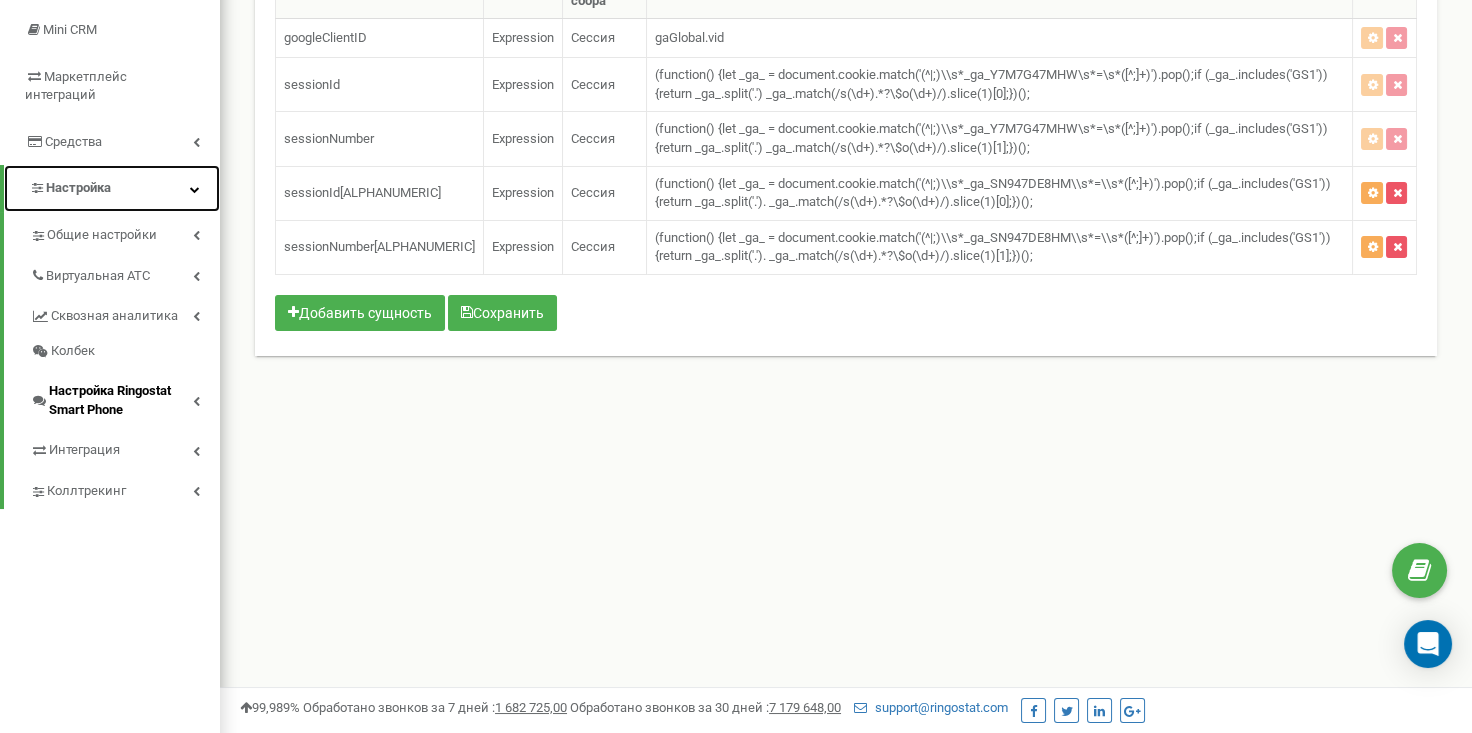 scroll, scrollTop: 200, scrollLeft: 0, axis: vertical 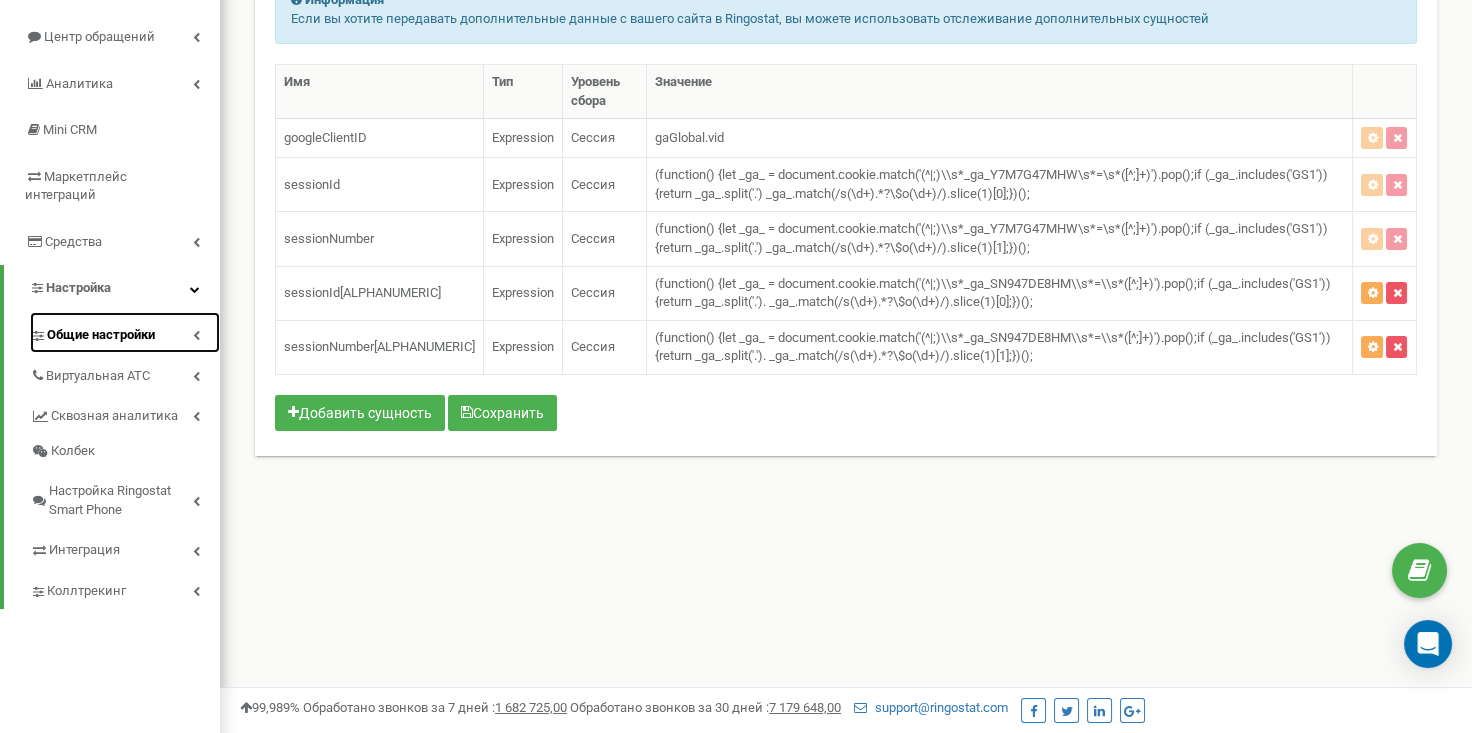 click on "Общие настройки" at bounding box center [101, 334] 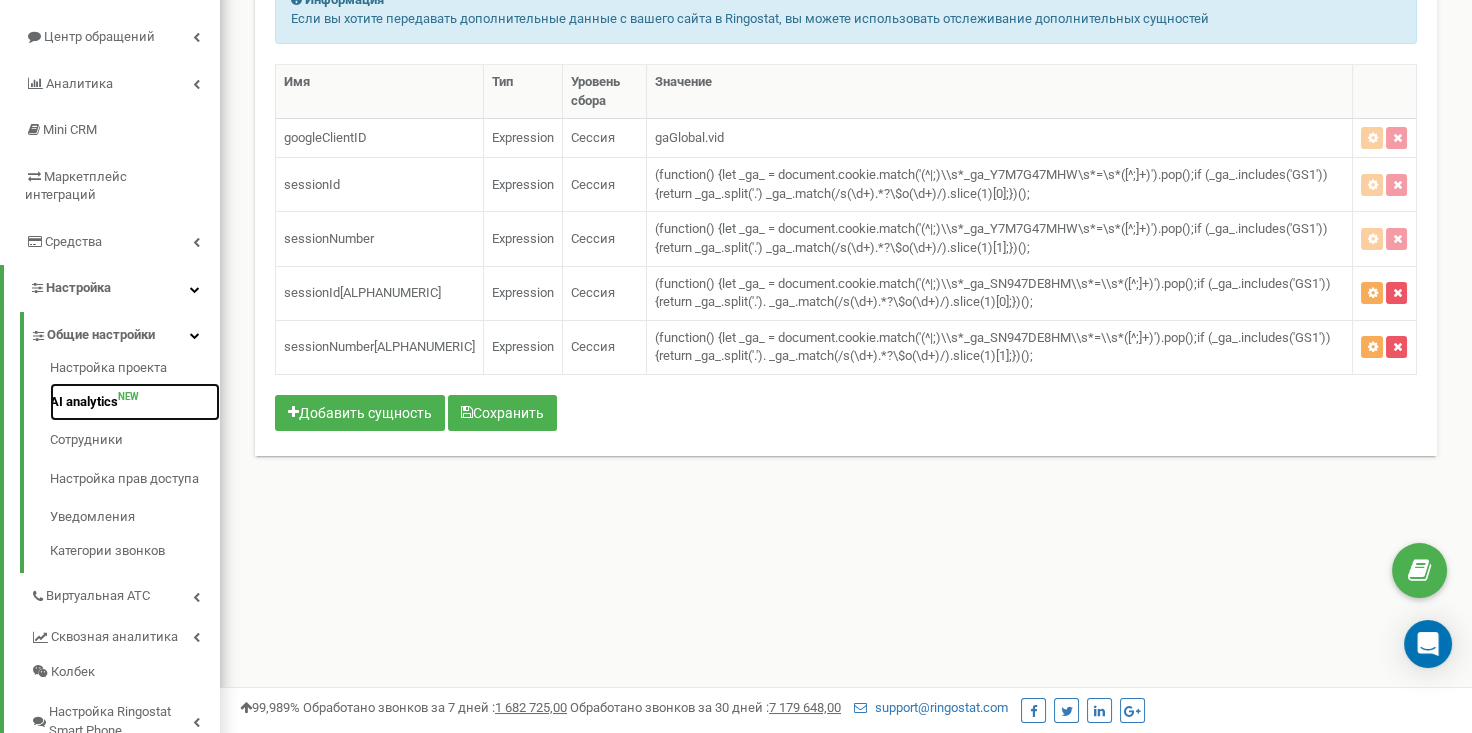 click on "AI analytics" at bounding box center (84, 402) 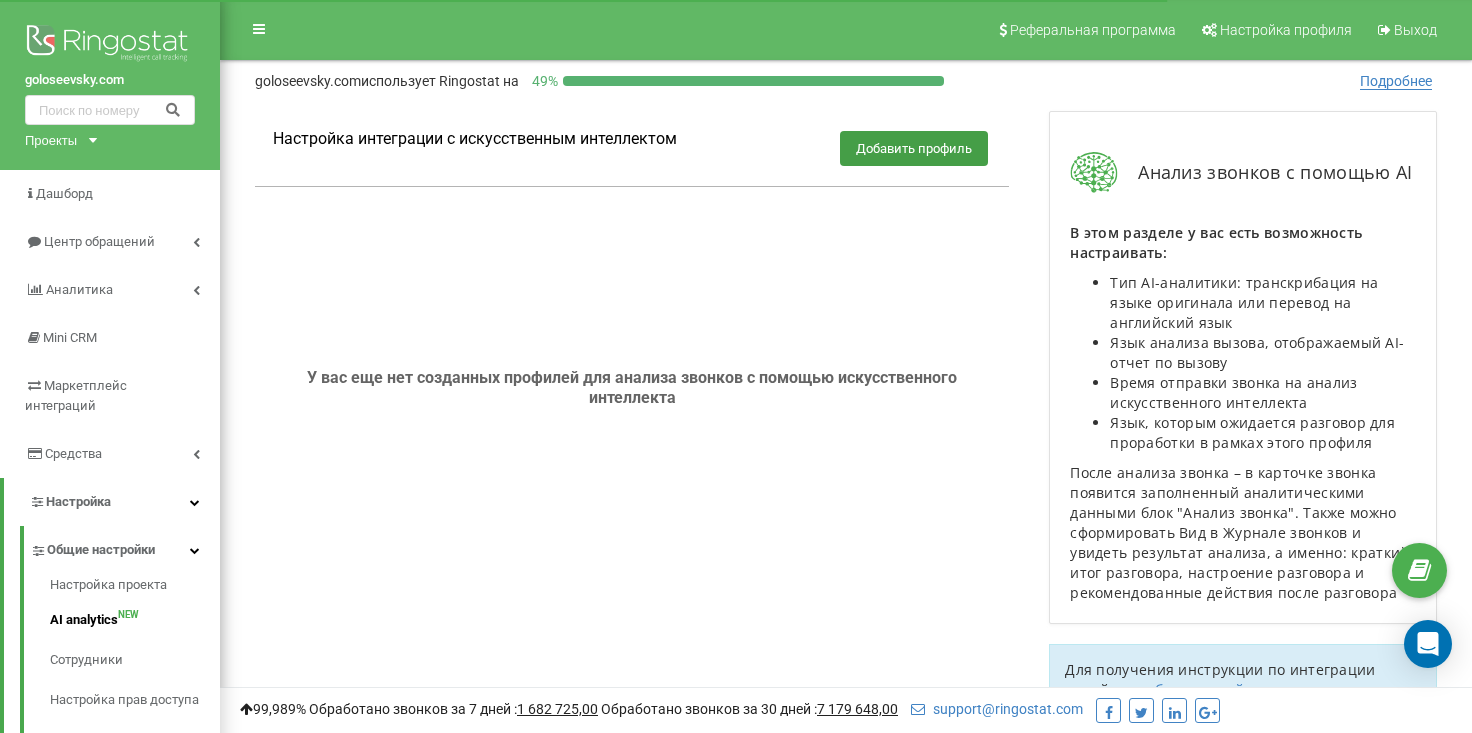 scroll, scrollTop: 0, scrollLeft: 0, axis: both 